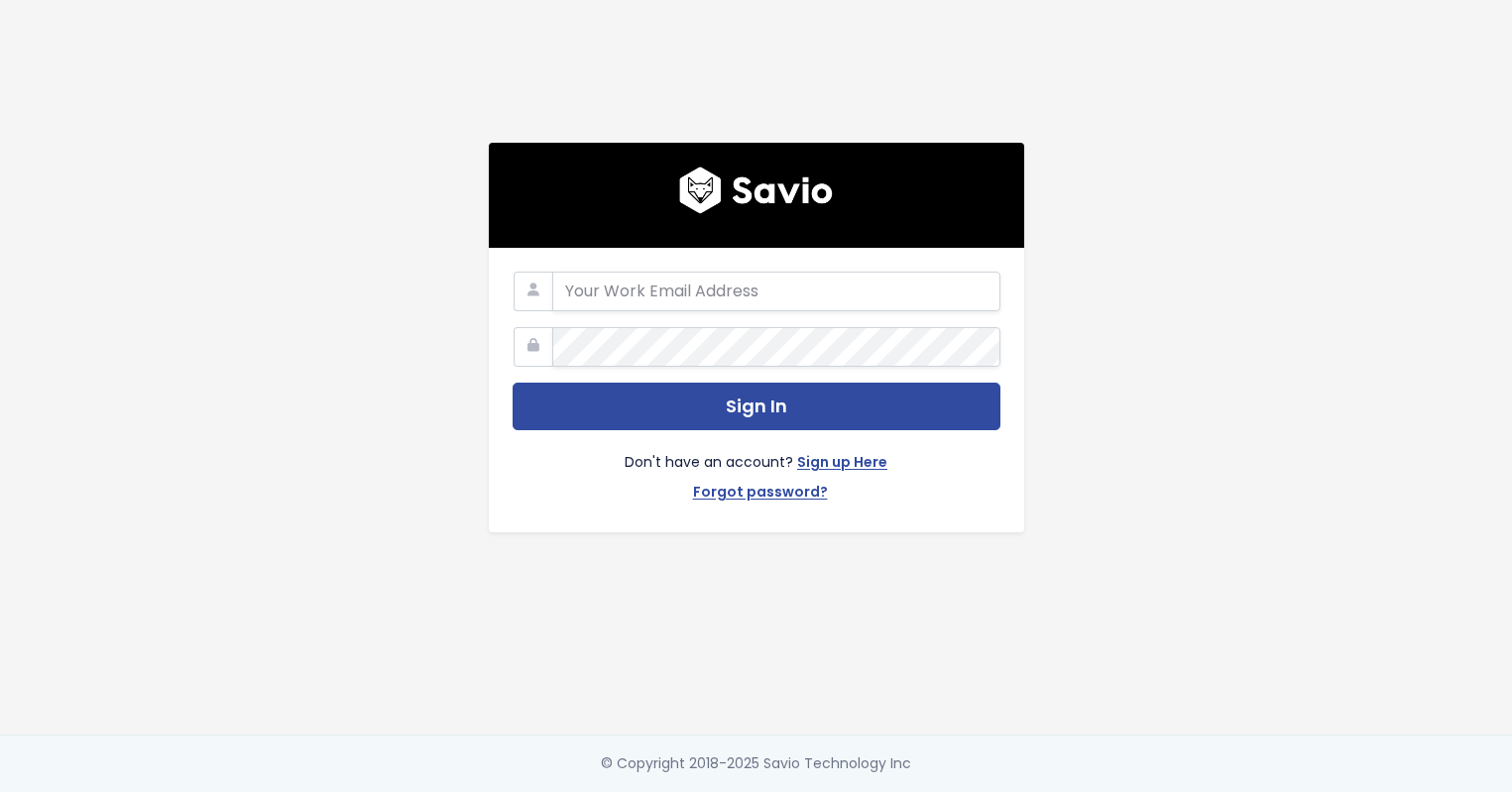 scroll, scrollTop: 0, scrollLeft: 0, axis: both 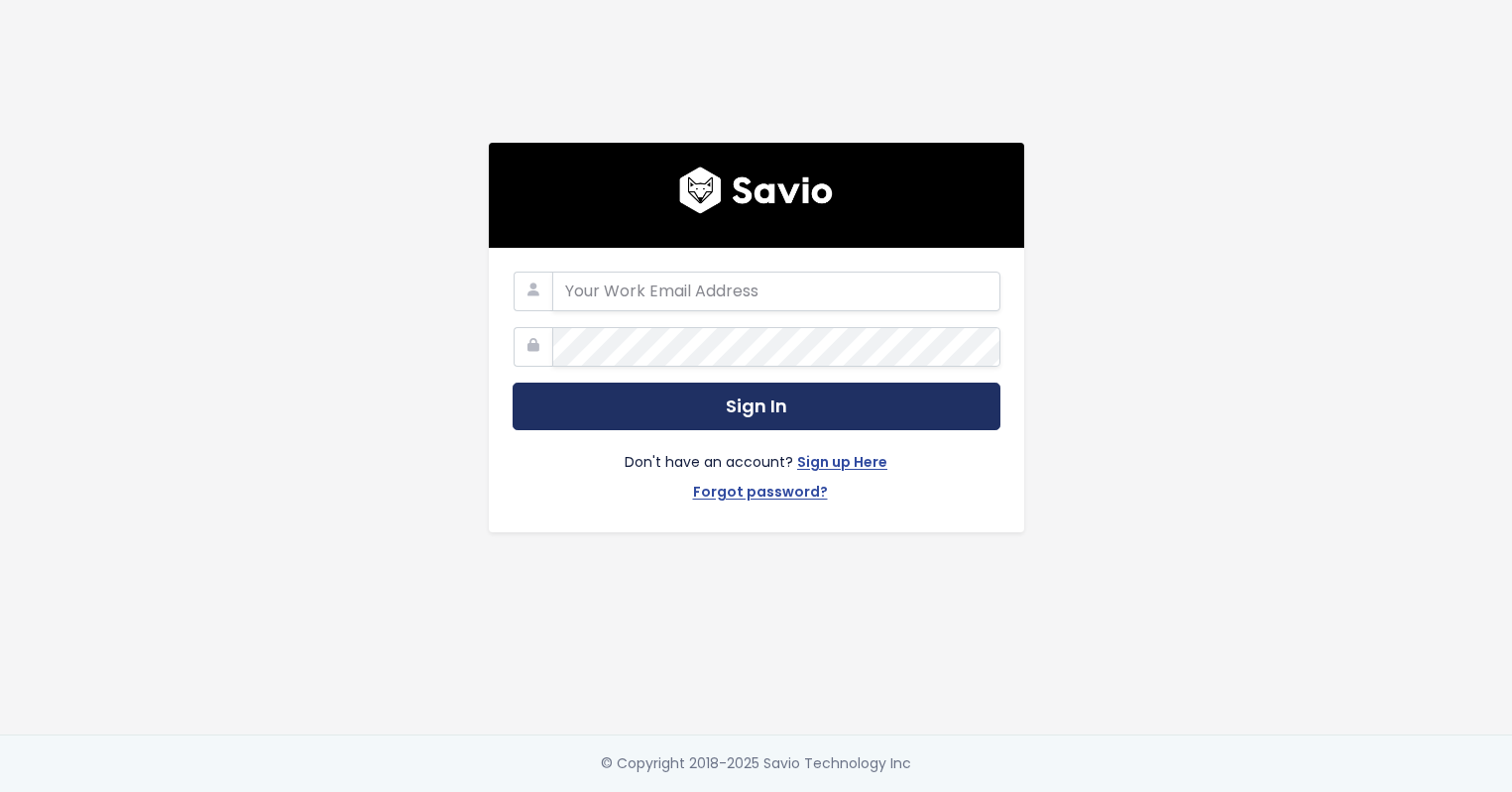 type on "[EMAIL]" 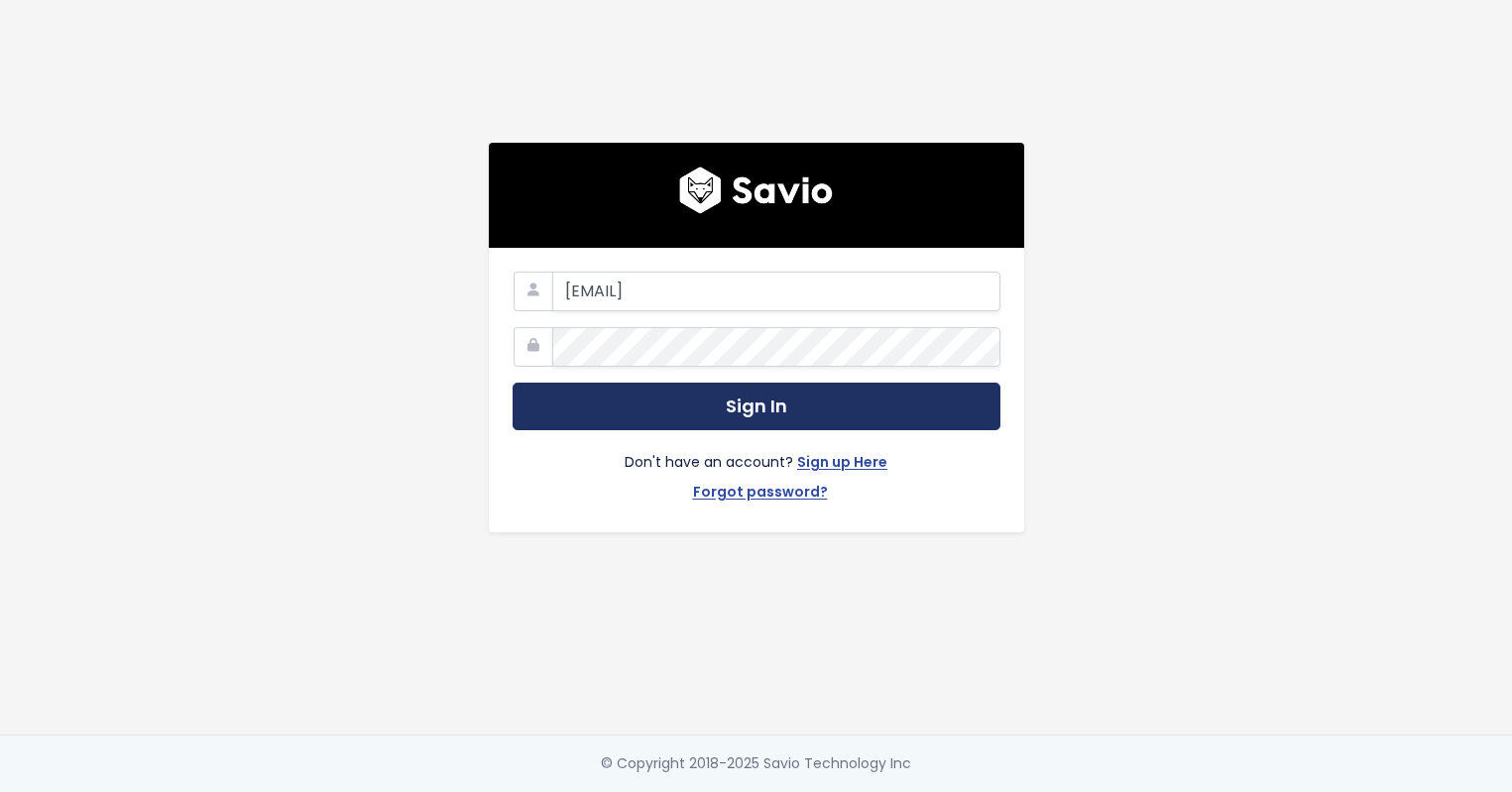 click on "Sign In" at bounding box center (756, 406) 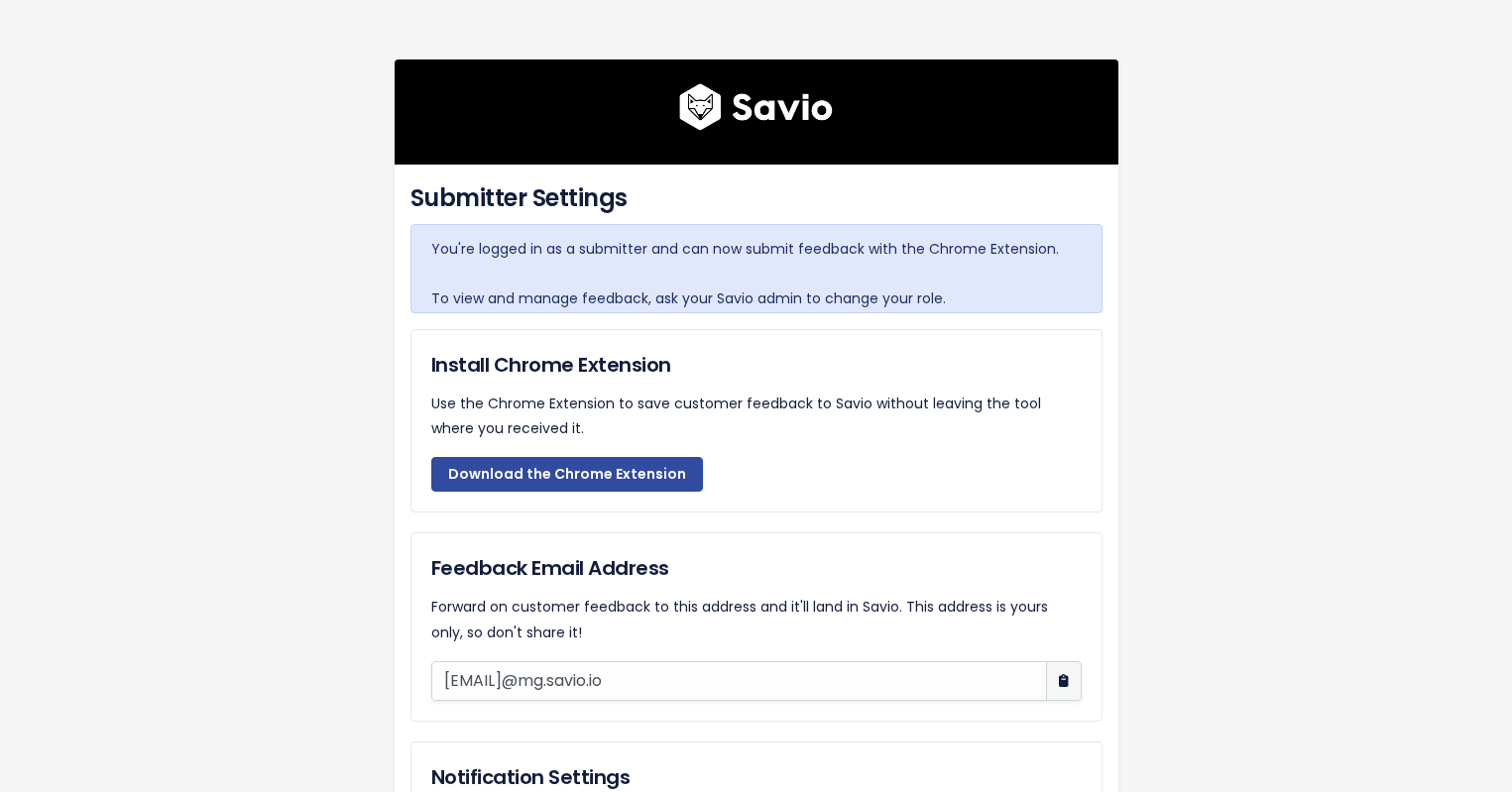 scroll, scrollTop: 1, scrollLeft: 0, axis: vertical 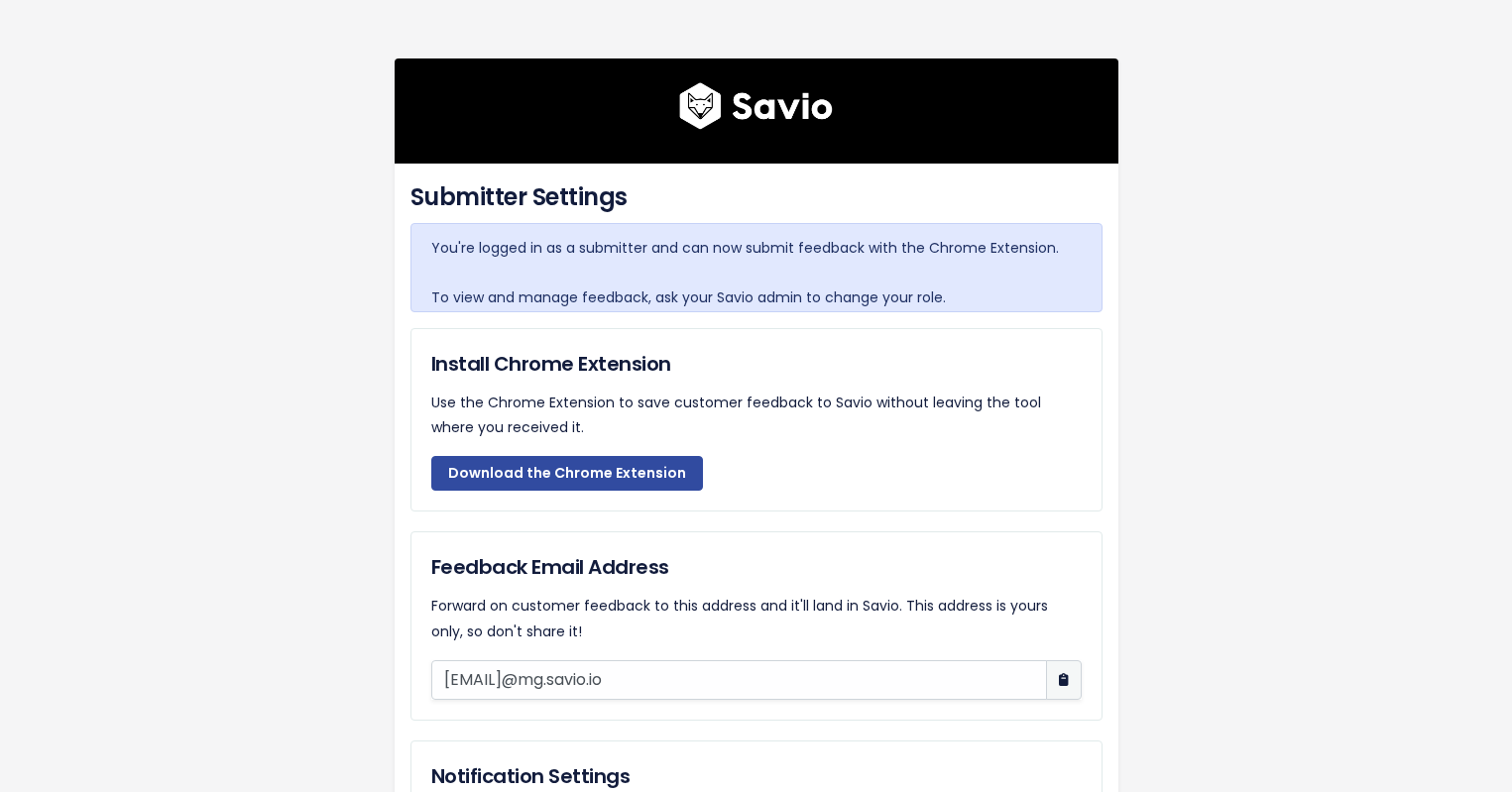 click on "Submitter Settings
You're logged in as a submitter and can now submit feedback with the Chrome Extension. To view and manage feedback, ask your Savio admin to change your role.
Install Chrome Extension
Use the Chrome Extension to save customer feedback to Savio without leaving the tool where you received it.
Download the Chrome Extension
Feedback Email Address
[EMAIL]@mg.savio.io" at bounding box center [756, 513] 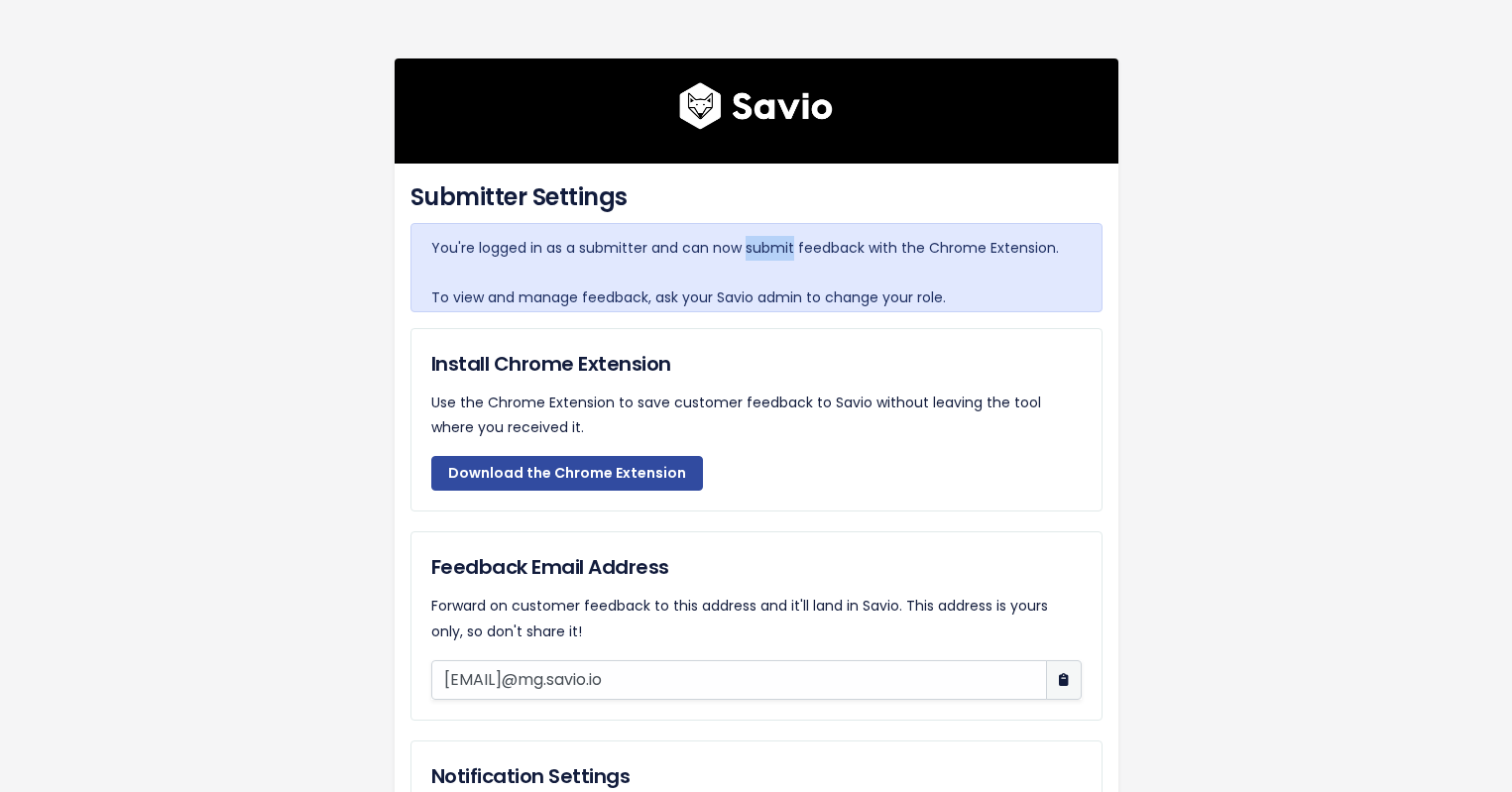 click on "You're logged in as a submitter and can now submit feedback with the Chrome Extension. To view and manage feedback, ask your Savio admin to change your role." at bounding box center [756, 274] 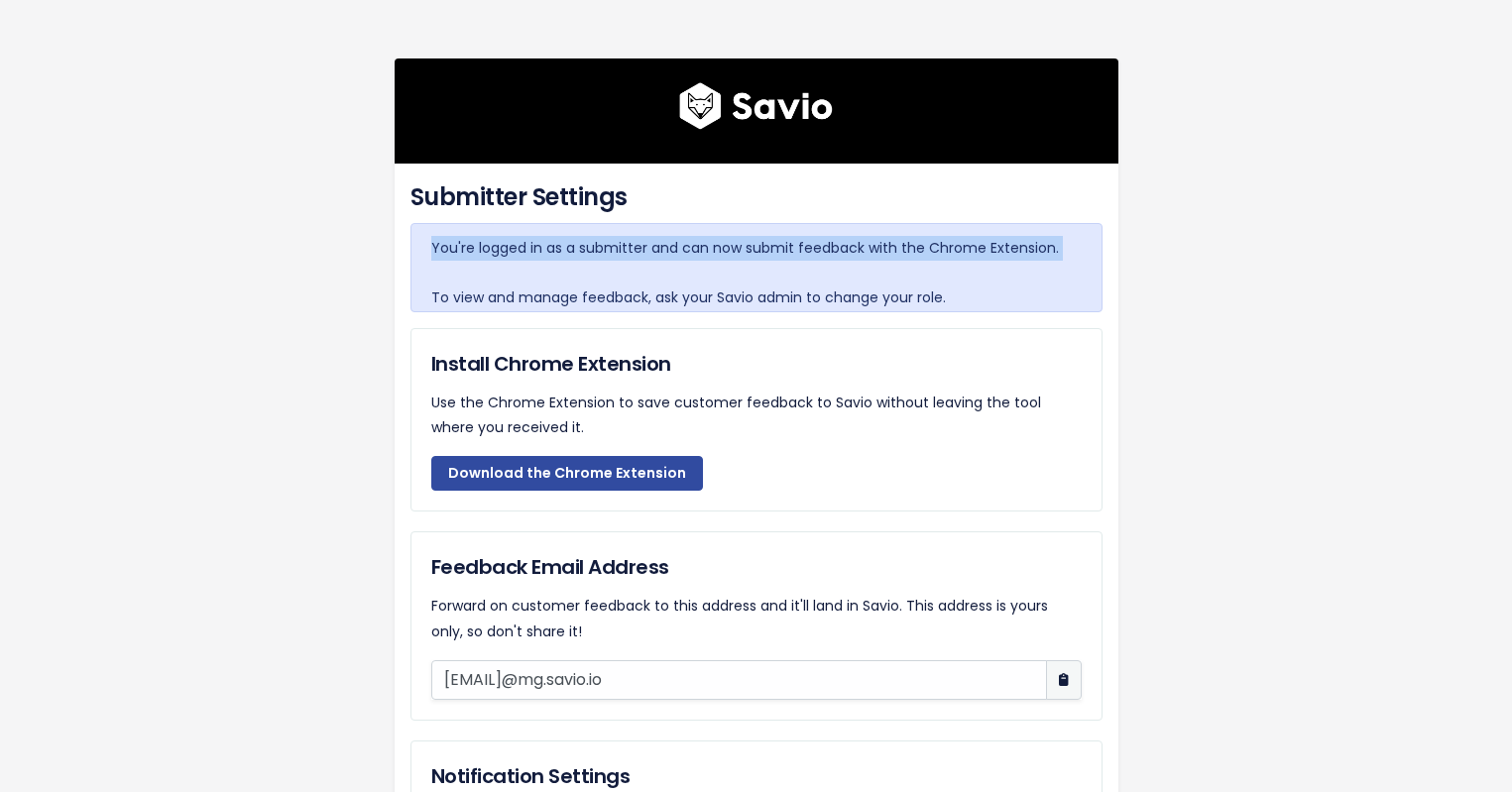 click on "You're logged in as a submitter and can now submit feedback with the Chrome Extension. To view and manage feedback, ask your Savio admin to change your role." at bounding box center [756, 274] 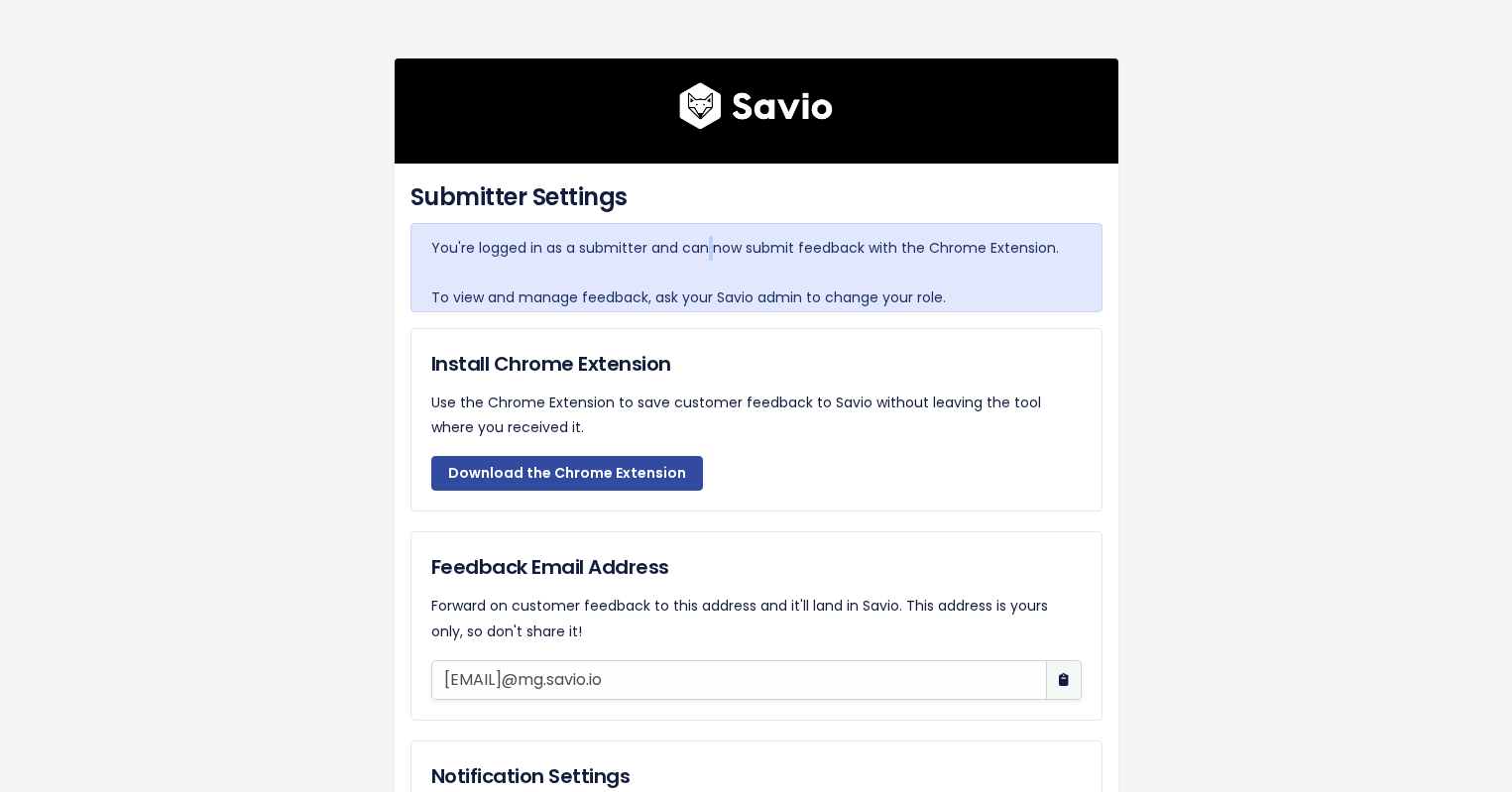 click on "You're logged in as a submitter and can now submit feedback with the Chrome Extension. To view and manage feedback, ask your Savio admin to change your role." at bounding box center (756, 274) 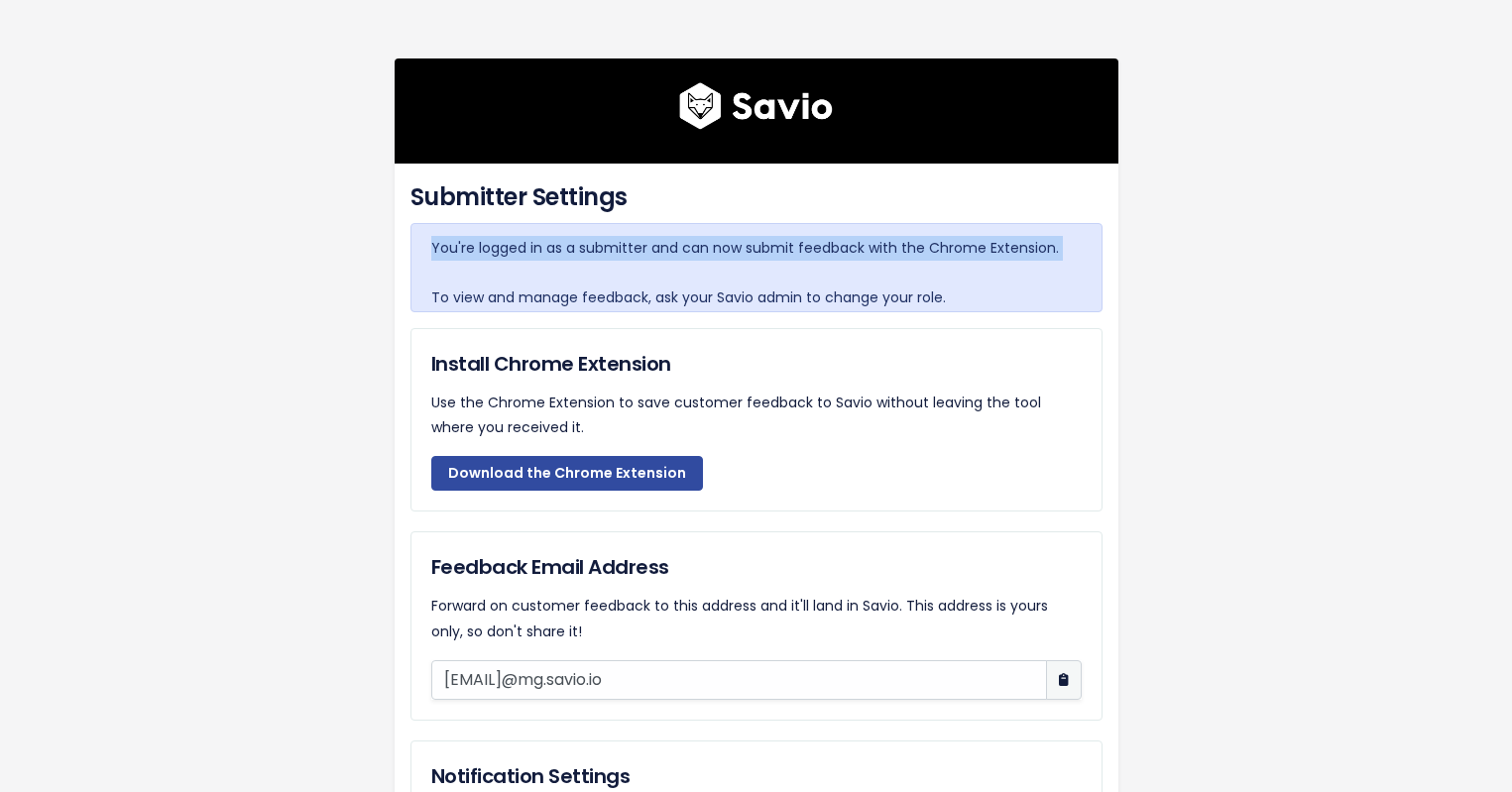 click on "You're logged in as a submitter and can now submit feedback with the Chrome Extension. To view and manage feedback, ask your Savio admin to change your role." at bounding box center [756, 274] 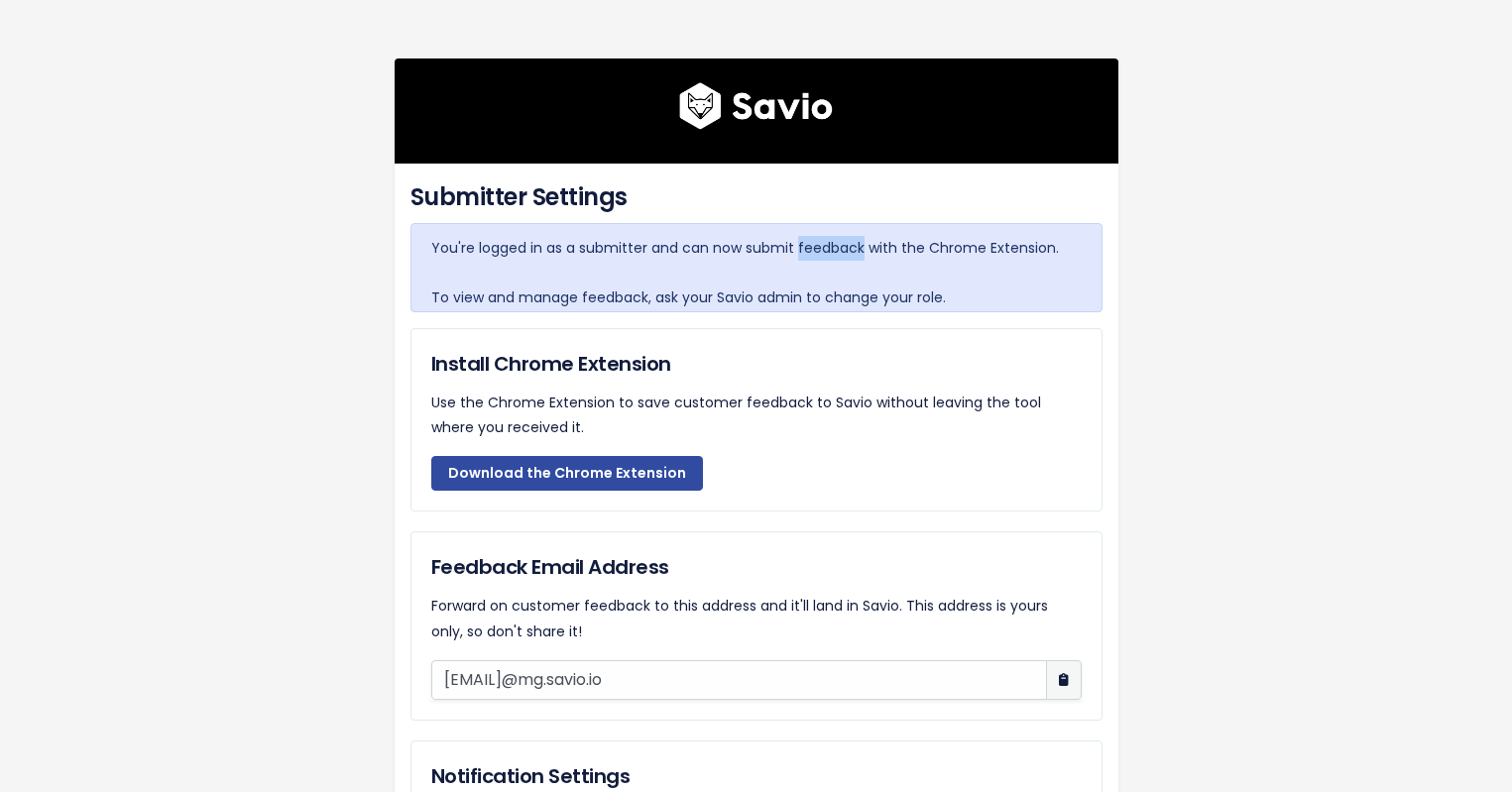 click on "You're logged in as a submitter and can now submit feedback with the Chrome Extension. To view and manage feedback, ask your Savio admin to change your role." at bounding box center [756, 274] 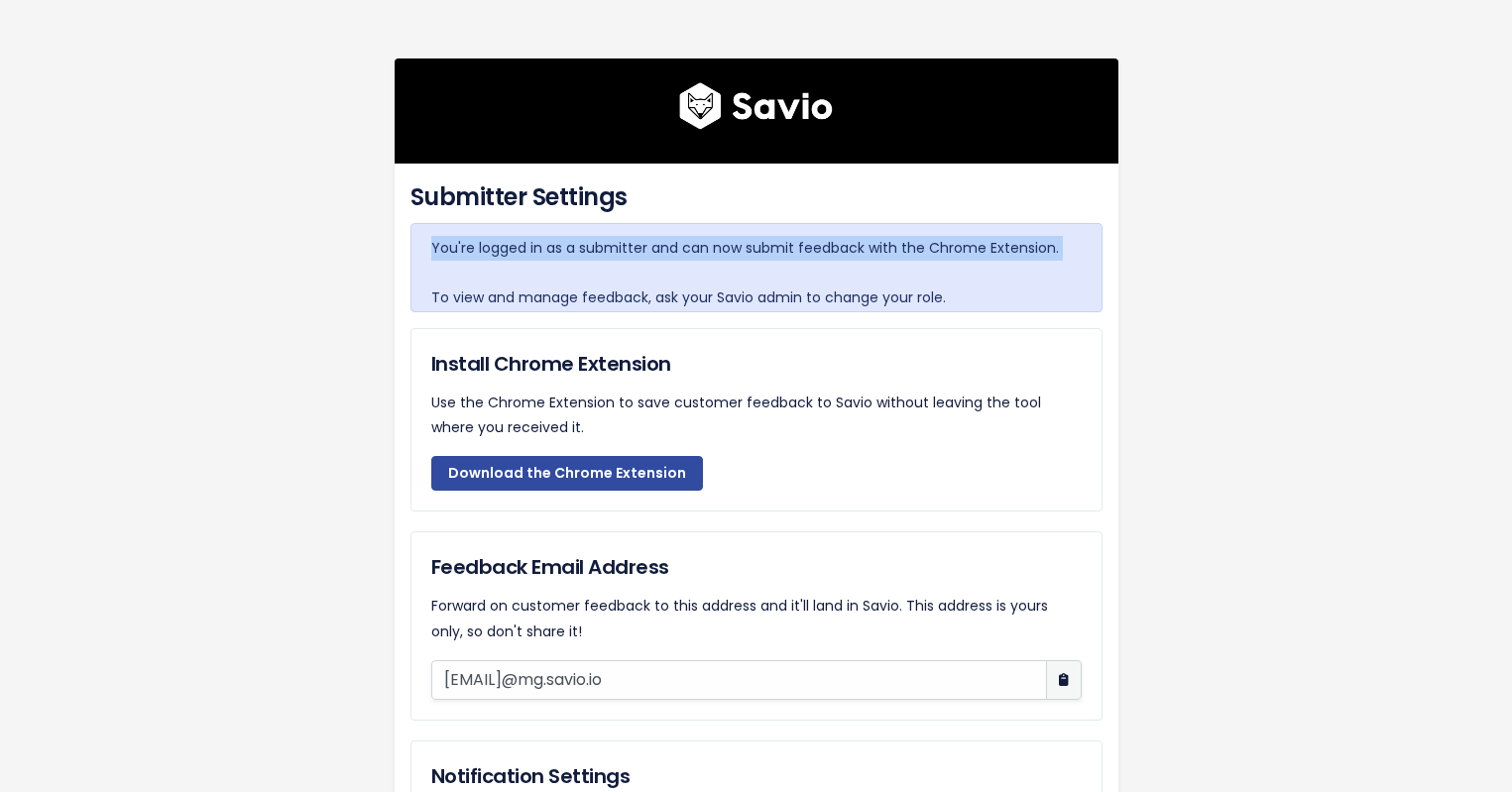 click on "You're logged in as a submitter and can now submit feedback with the Chrome Extension. To view and manage feedback, ask your Savio admin to change your role." at bounding box center (756, 274) 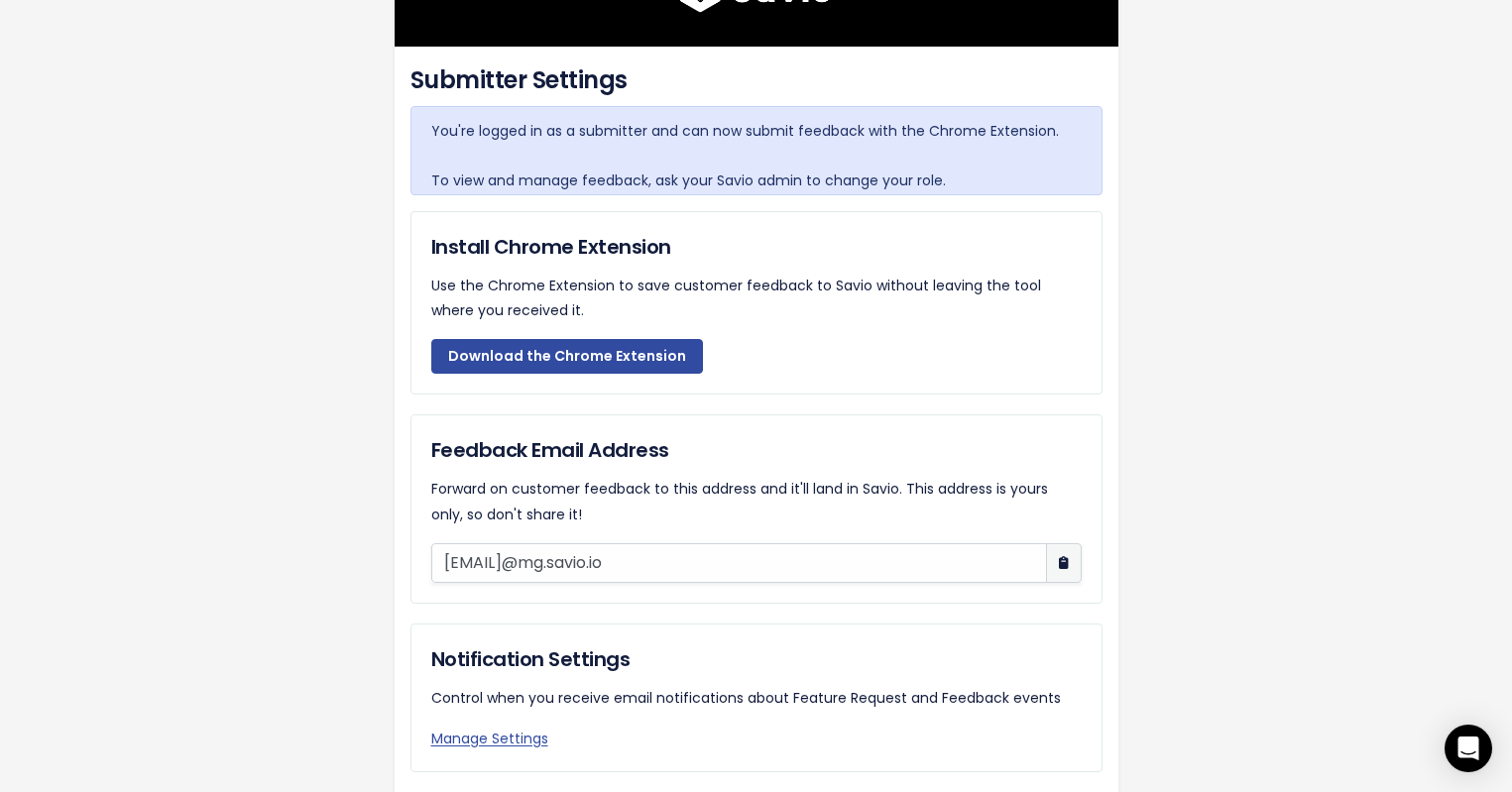 scroll, scrollTop: 75, scrollLeft: 0, axis: vertical 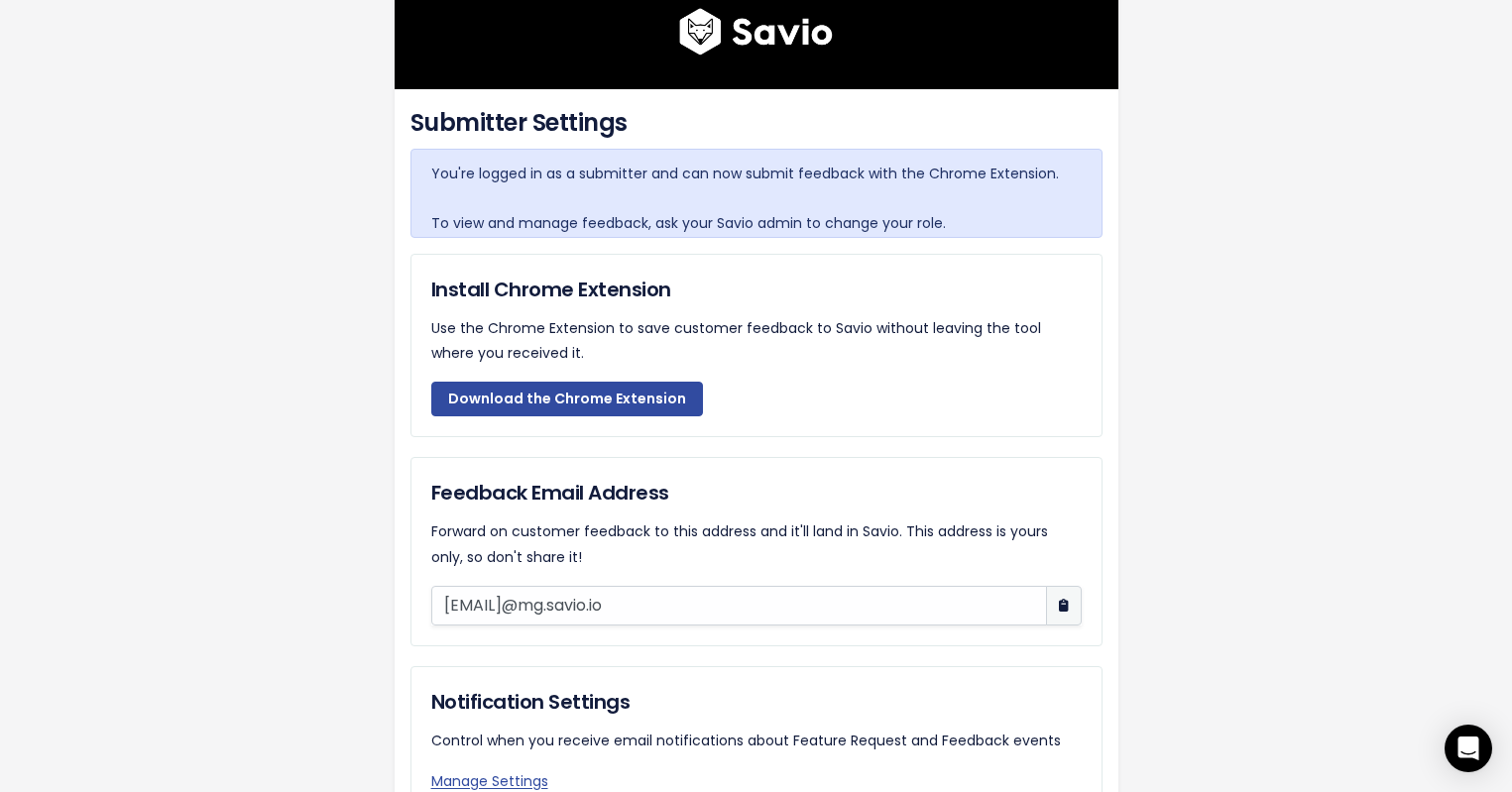 click on "Use the Chrome Extension to save customer feedback to Savio without leaving the tool where you received it." at bounding box center (756, 341) 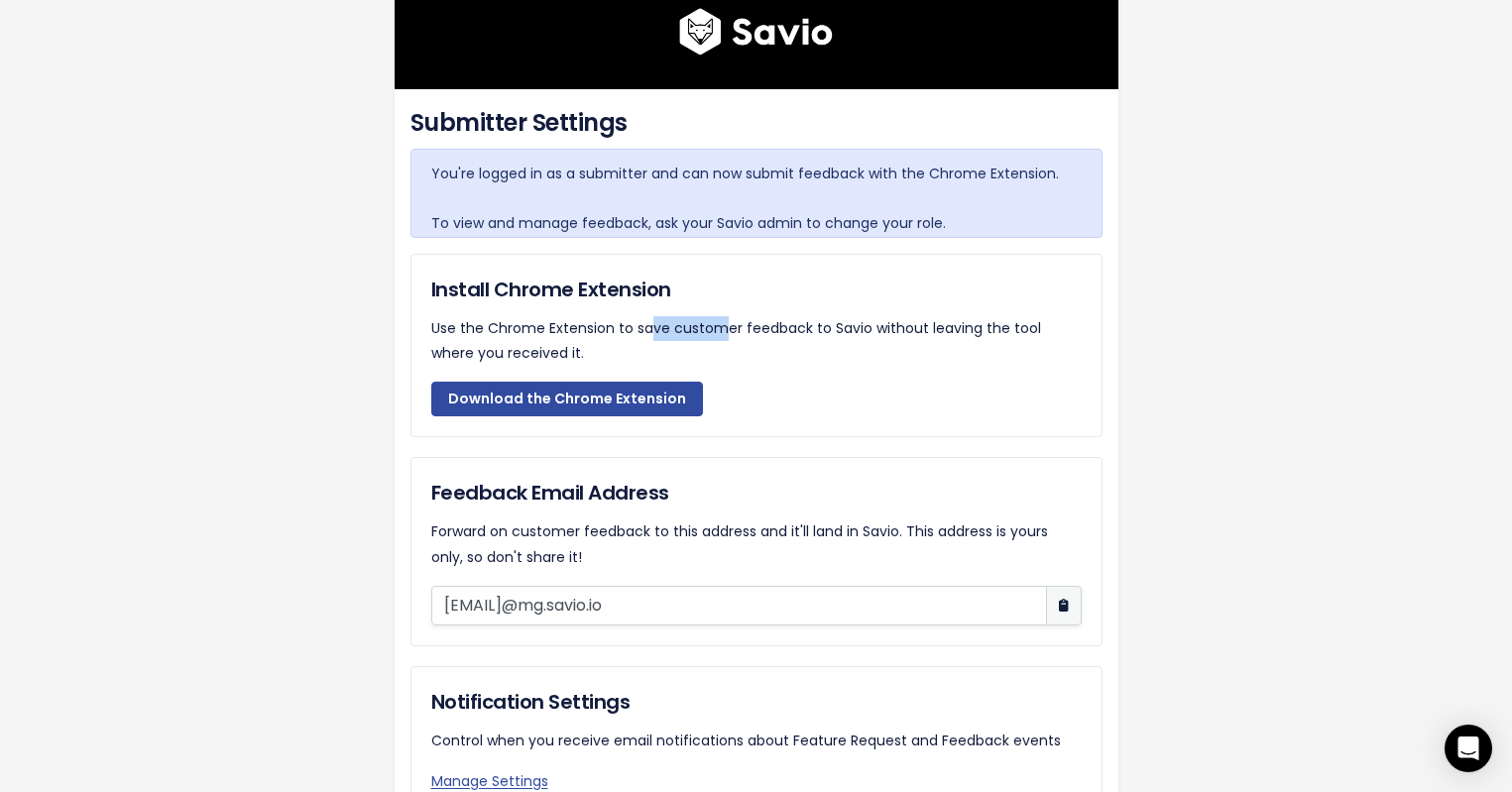 click on "Use the Chrome Extension to save customer feedback to Savio without leaving the tool where you received it." at bounding box center [756, 341] 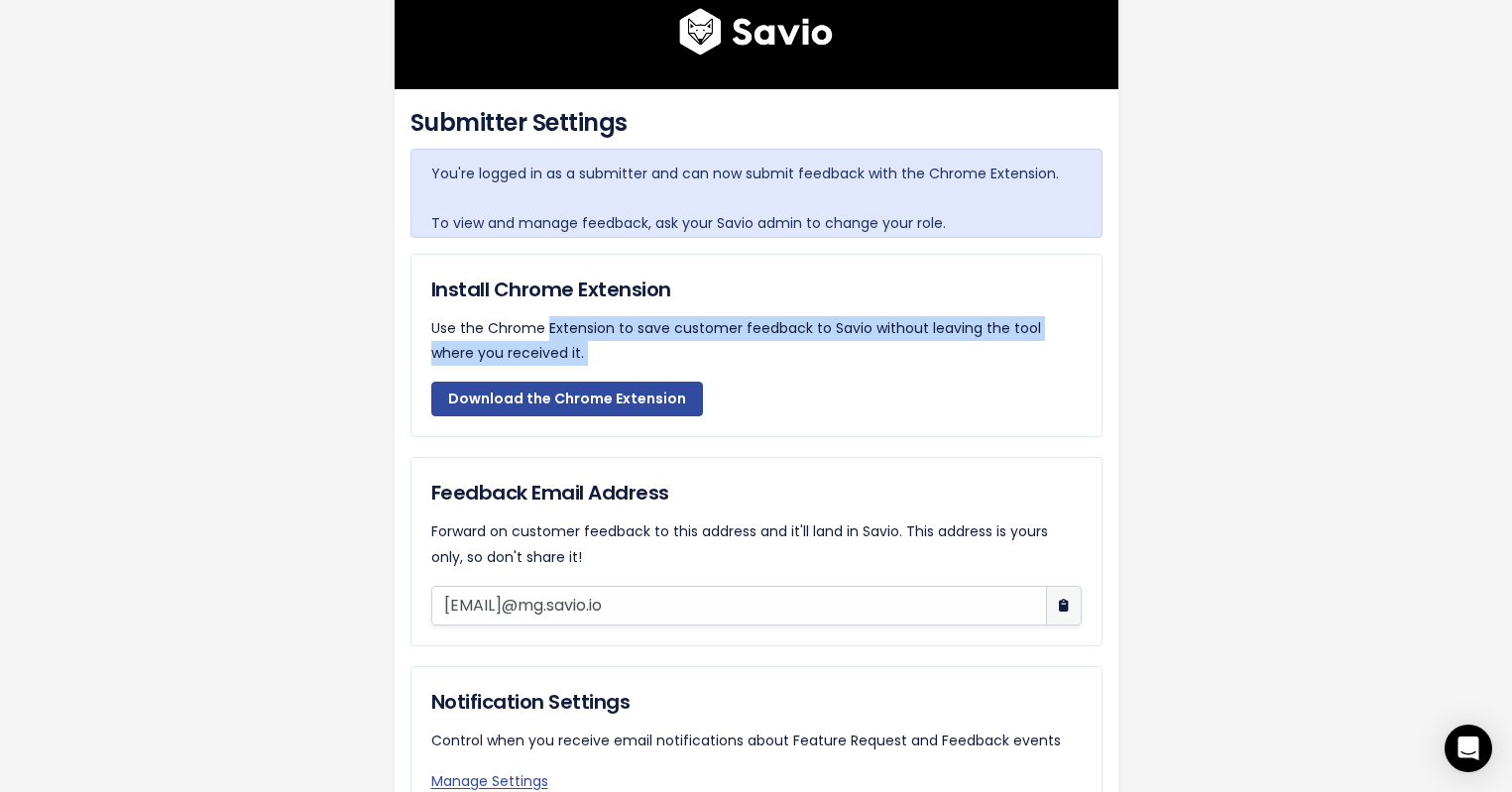 click on "Use the Chrome Extension to save customer feedback to Savio without leaving the tool where you received it." at bounding box center (756, 341) 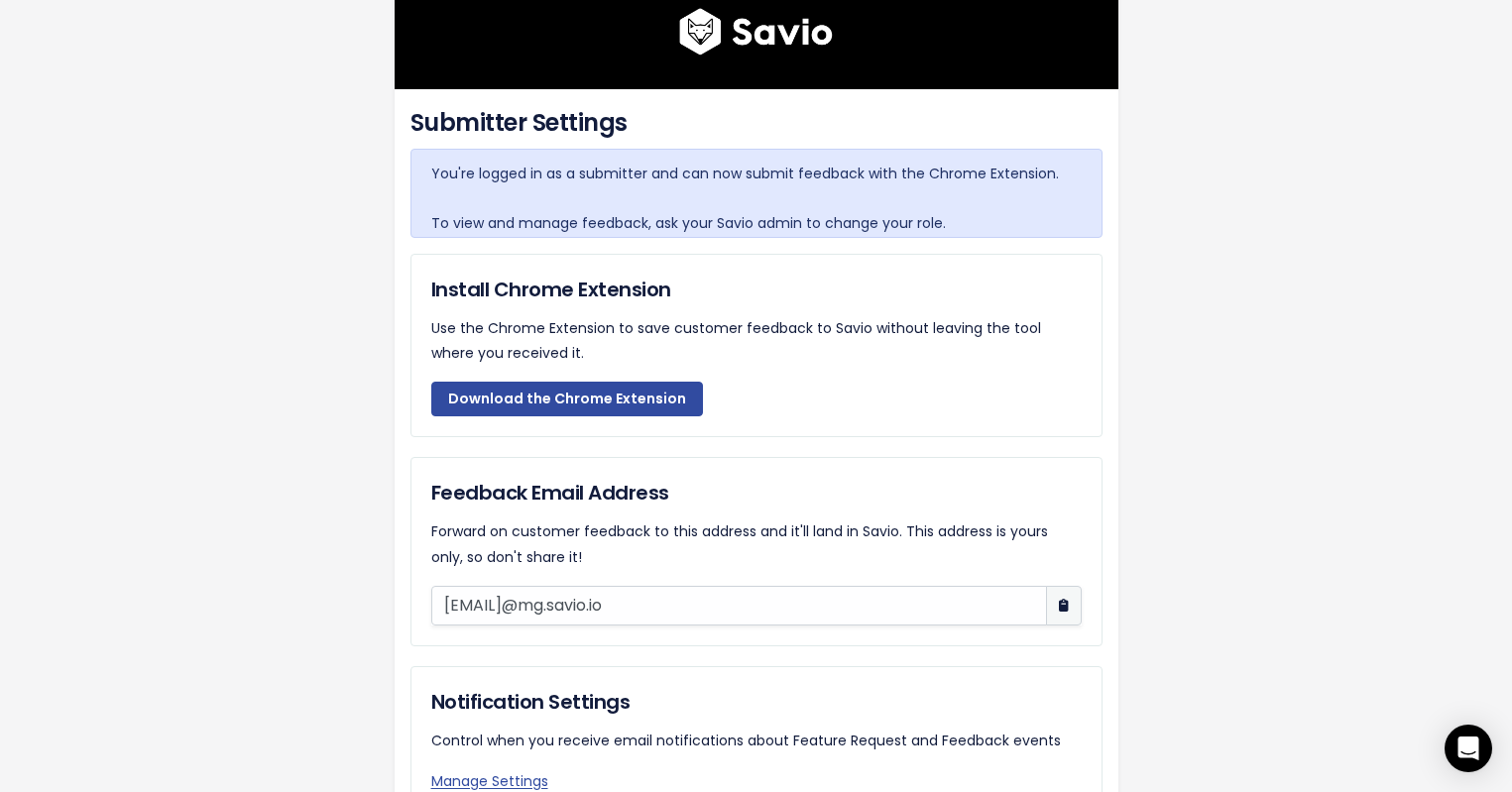scroll, scrollTop: 0, scrollLeft: 0, axis: both 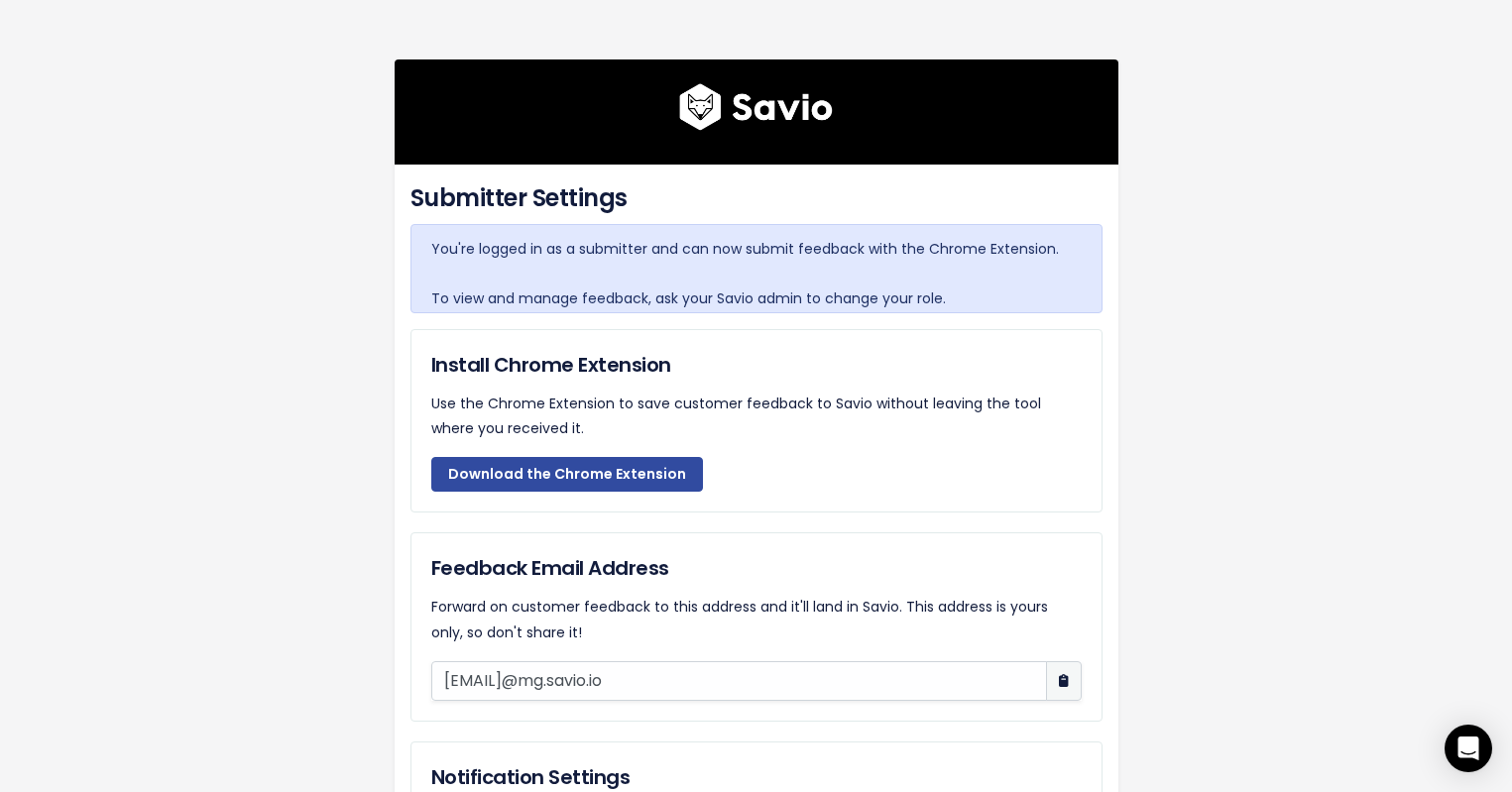 click on "You're logged in as a submitter and can now submit feedback with the Chrome Extension. To view and manage feedback, ask your Savio admin to change your role.
Install Chrome Extension
Use the Chrome Extension to save customer feedback to Savio without leaving the tool where you received it.
Download the Chrome Extension
Feedback Email Address
Forward on customer feedback to this address and it'll land in Savio. This address is yours only, so don't share it!
4qgkq2n9y4@mg.savio.io
Notification Settings
Control when you receive email notifications about Feature Request and Feedback events" at bounding box center [756, 579] 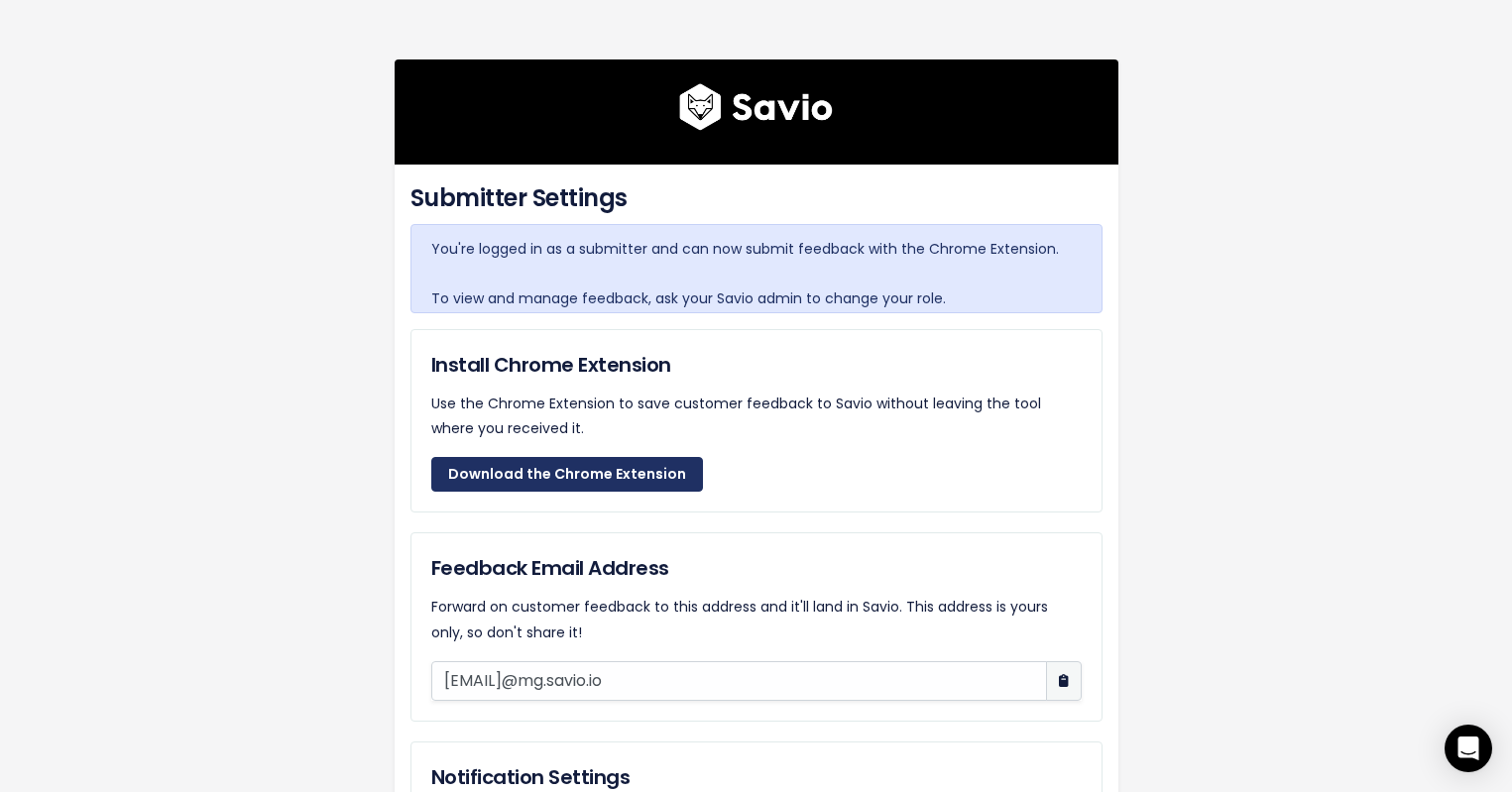 click on "Download the Chrome Extension" at bounding box center (567, 475) 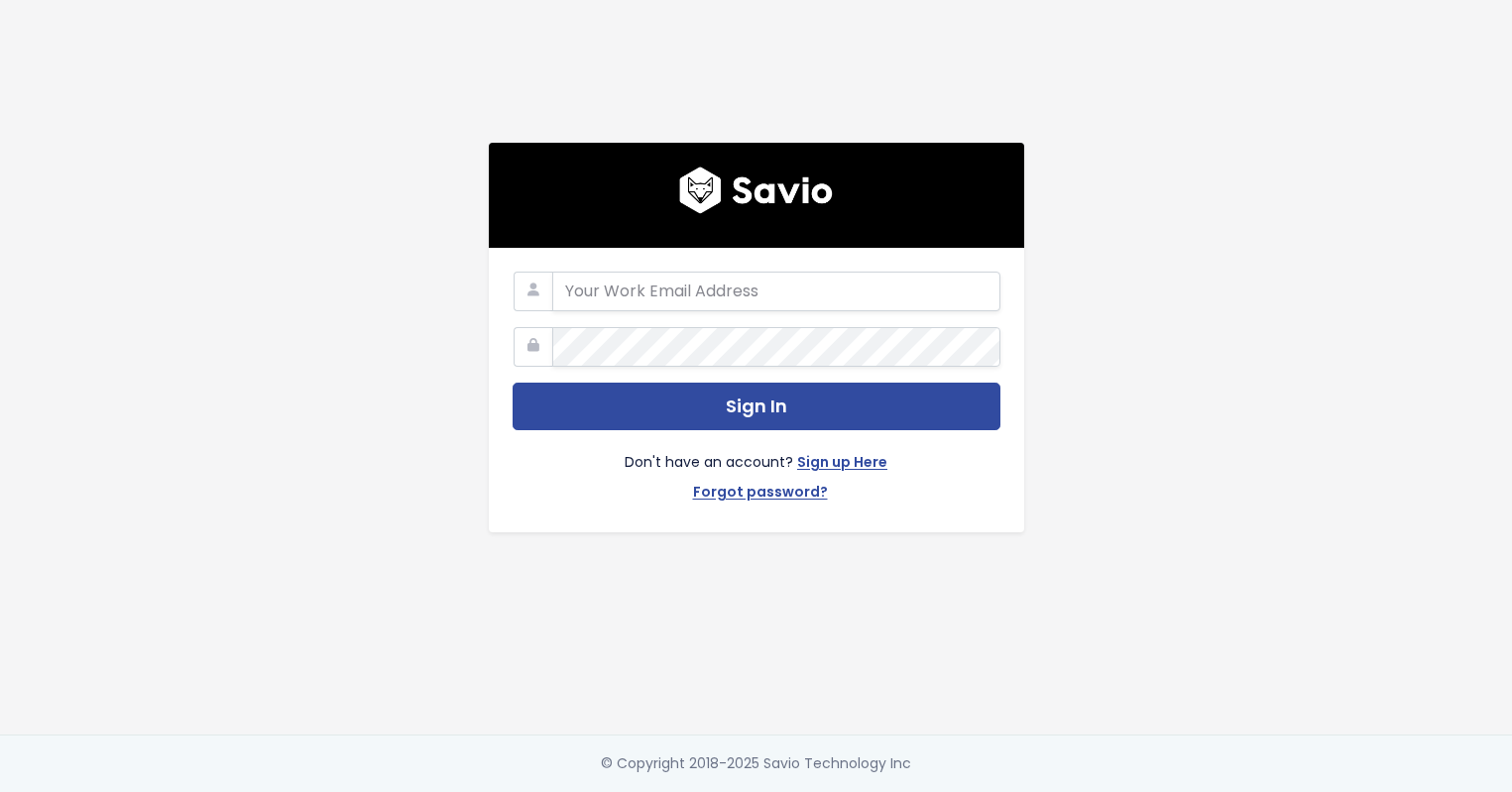 scroll, scrollTop: 0, scrollLeft: 0, axis: both 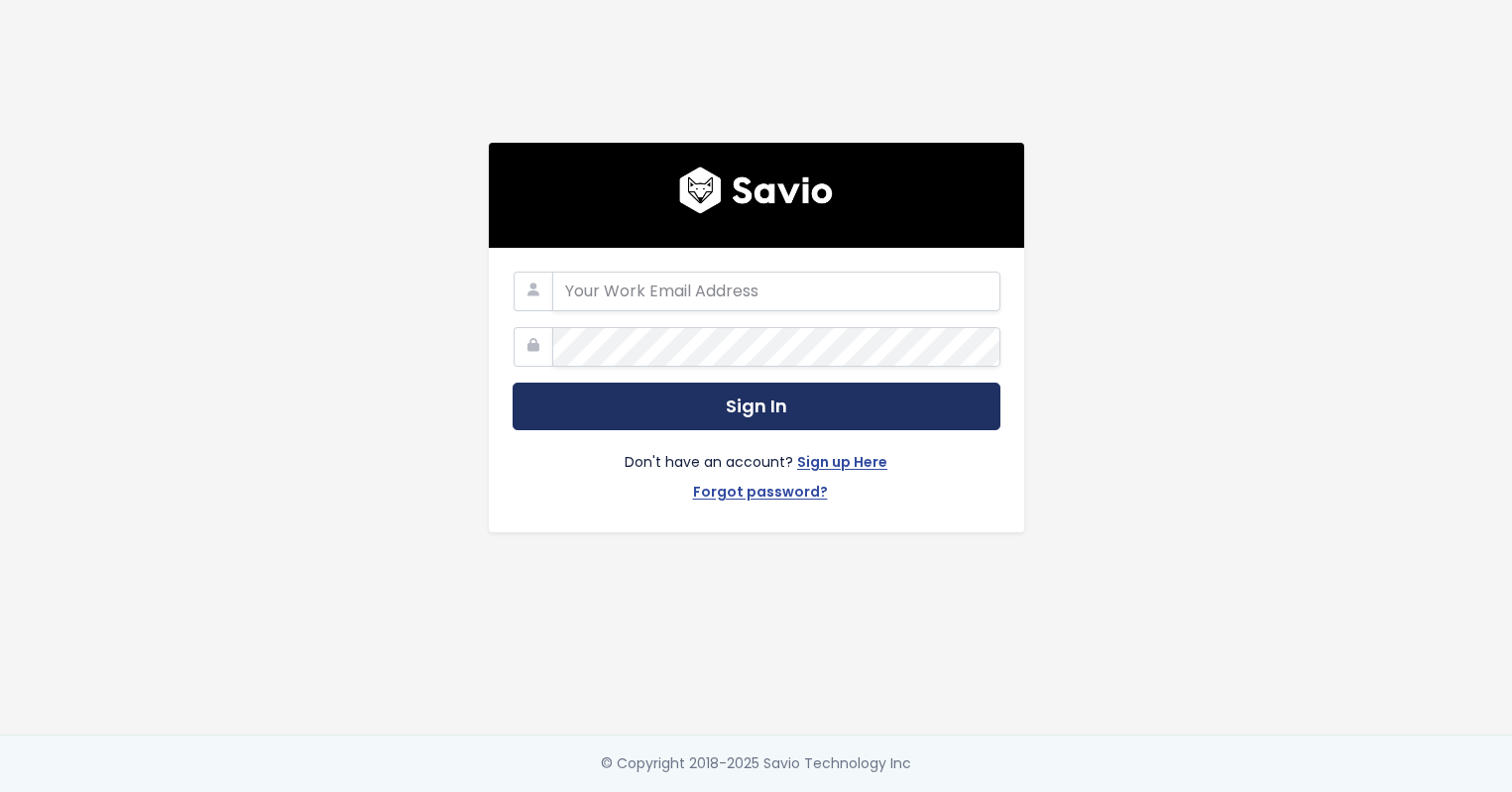 type on "[EMAIL]" 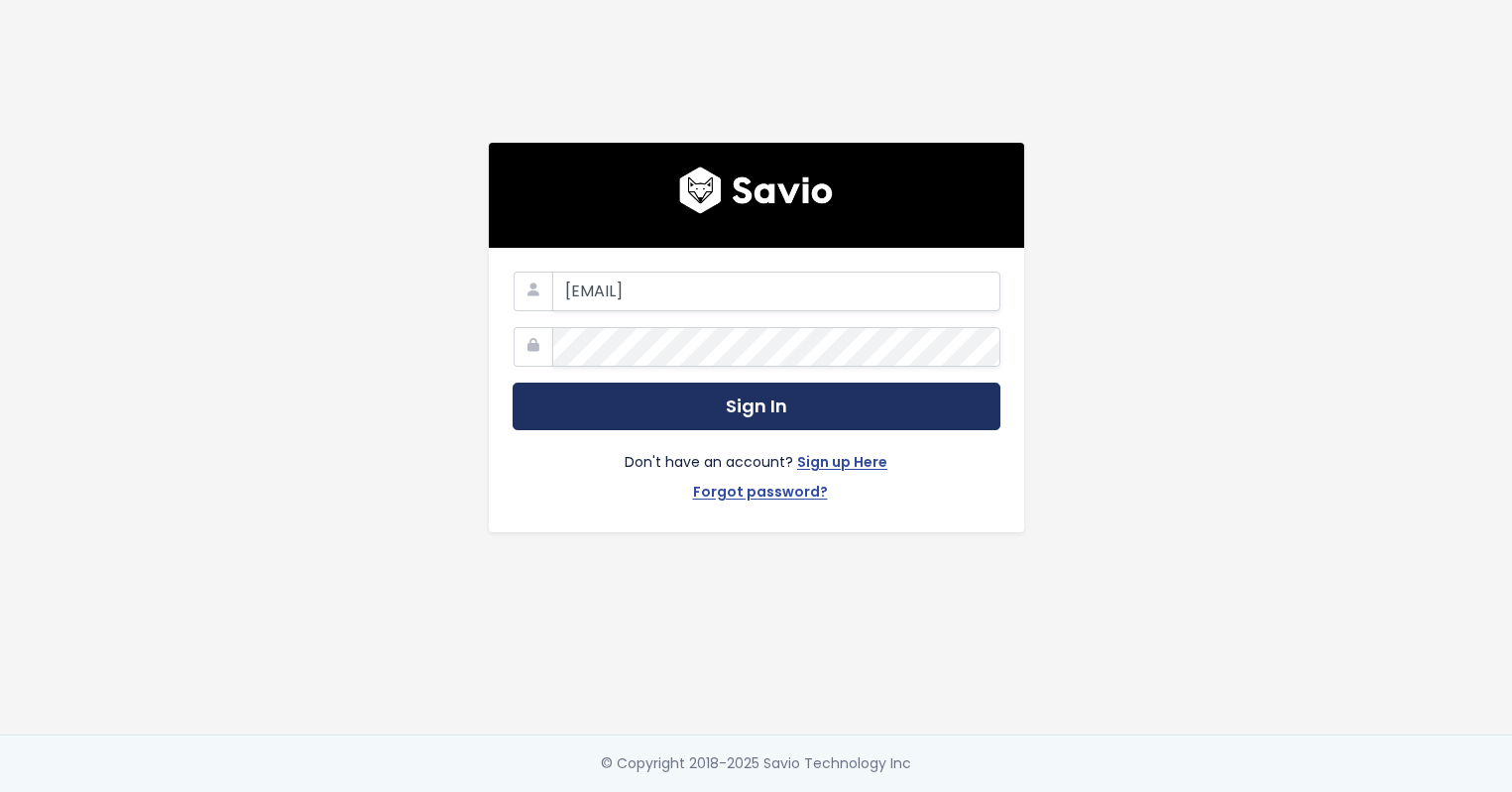 click on "Sign In" at bounding box center [756, 406] 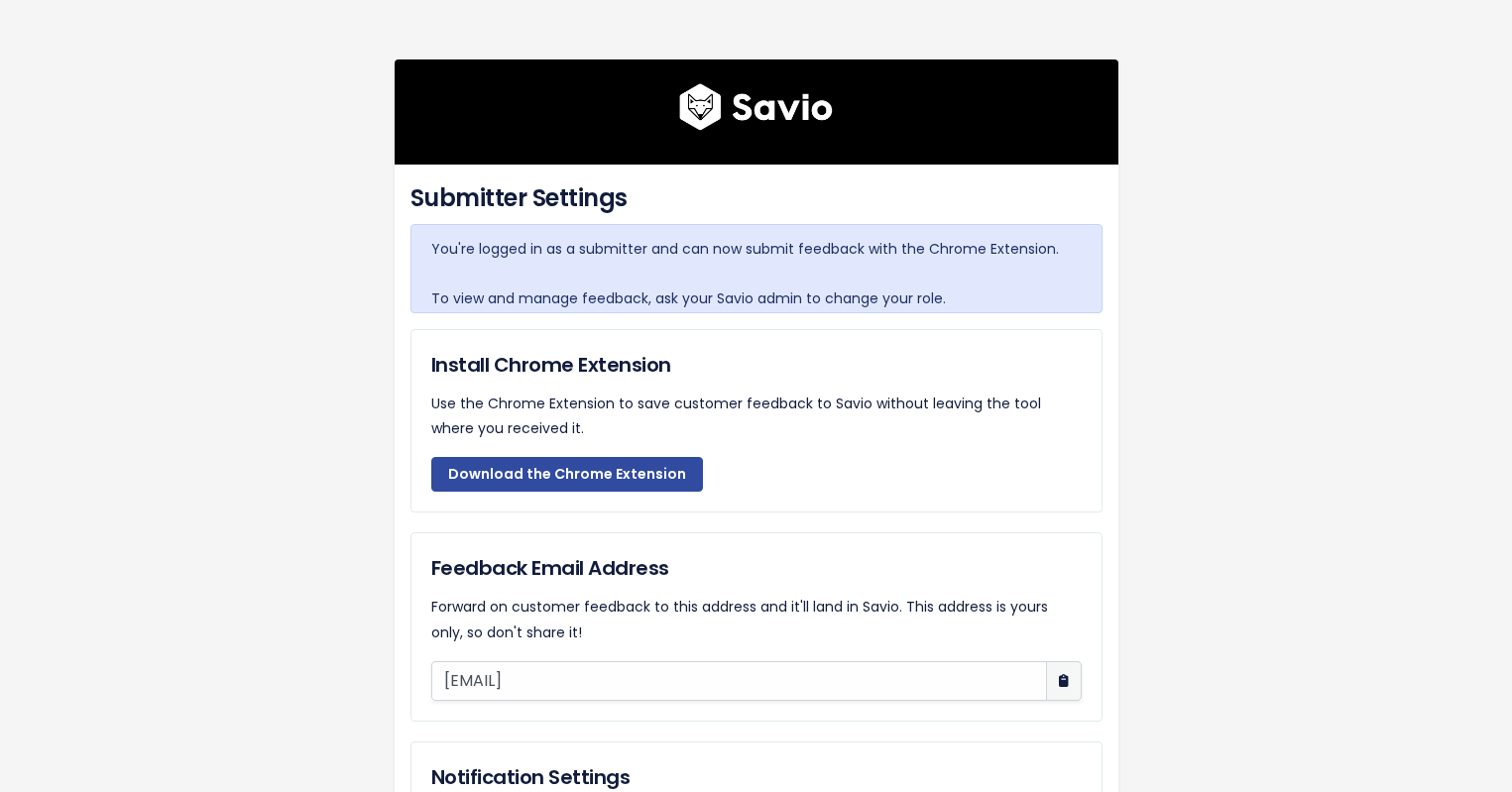 scroll, scrollTop: 0, scrollLeft: 0, axis: both 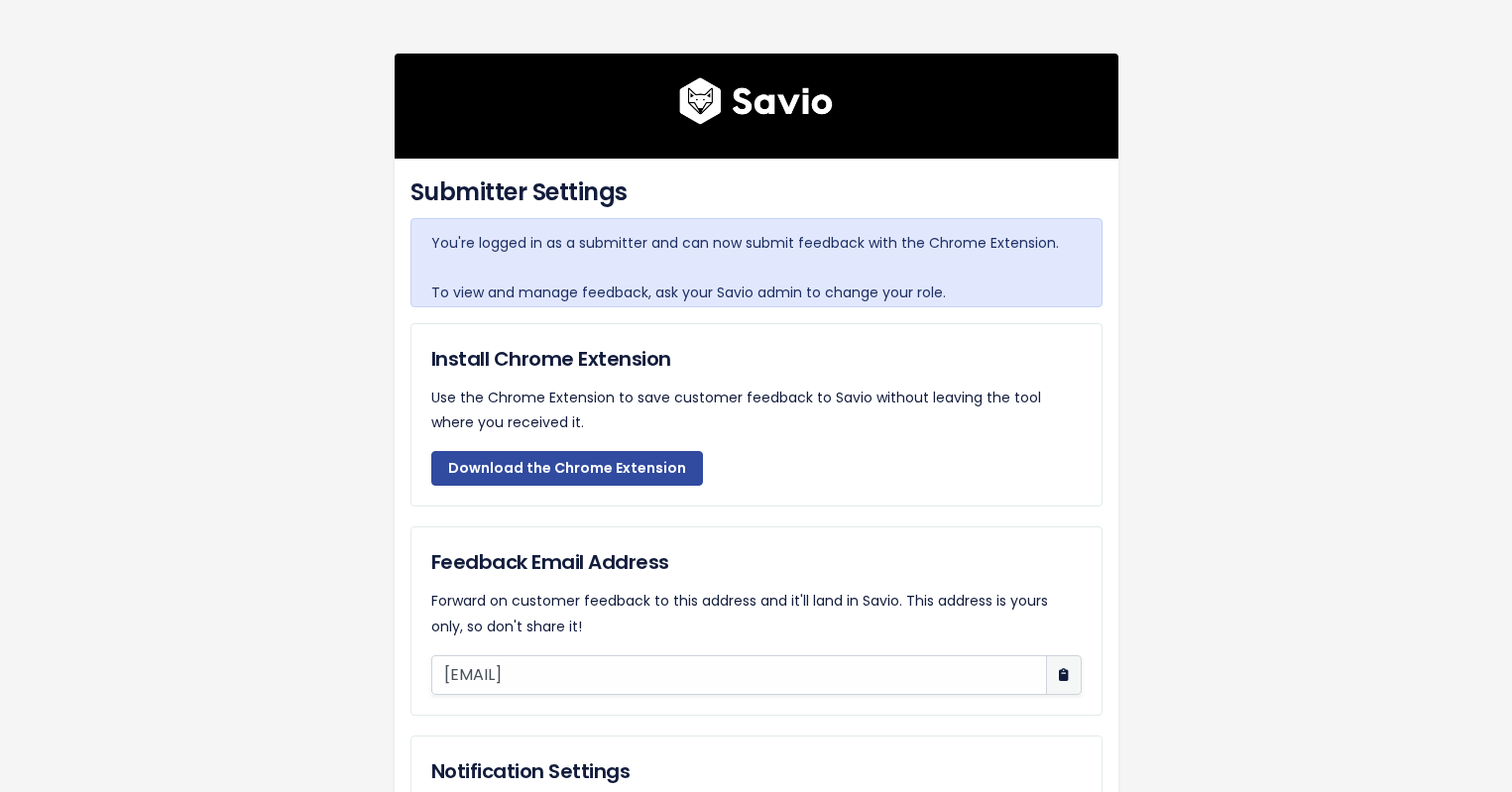 click on "You're logged in as a submitter and can now submit feedback with the Chrome Extension. To view and manage feedback, ask your Savio admin to change your role." at bounding box center [756, 269] 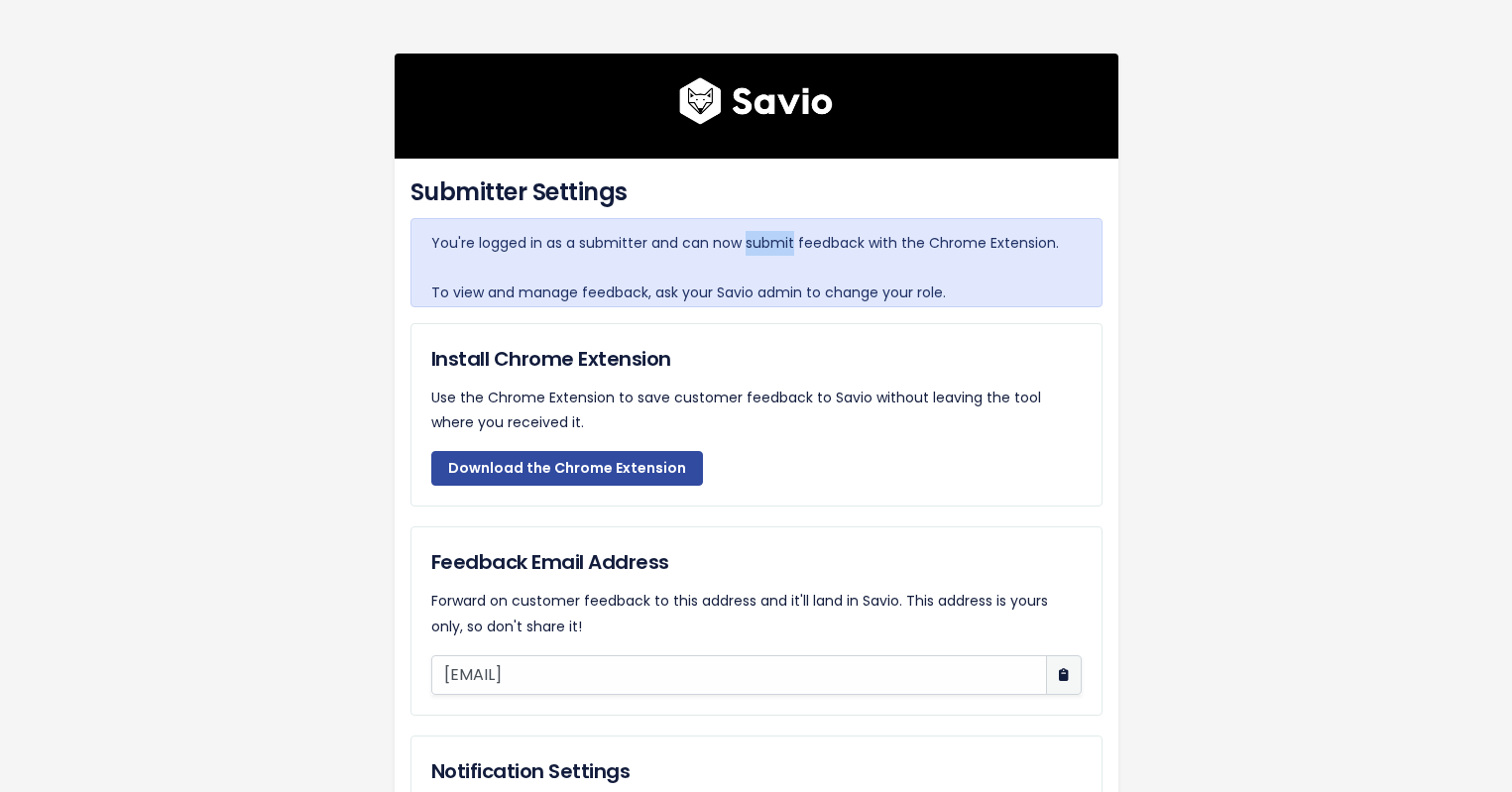 click on "You're logged in as a submitter and can now submit feedback with the Chrome Extension. To view and manage feedback, ask your Savio admin to change your role." at bounding box center [756, 269] 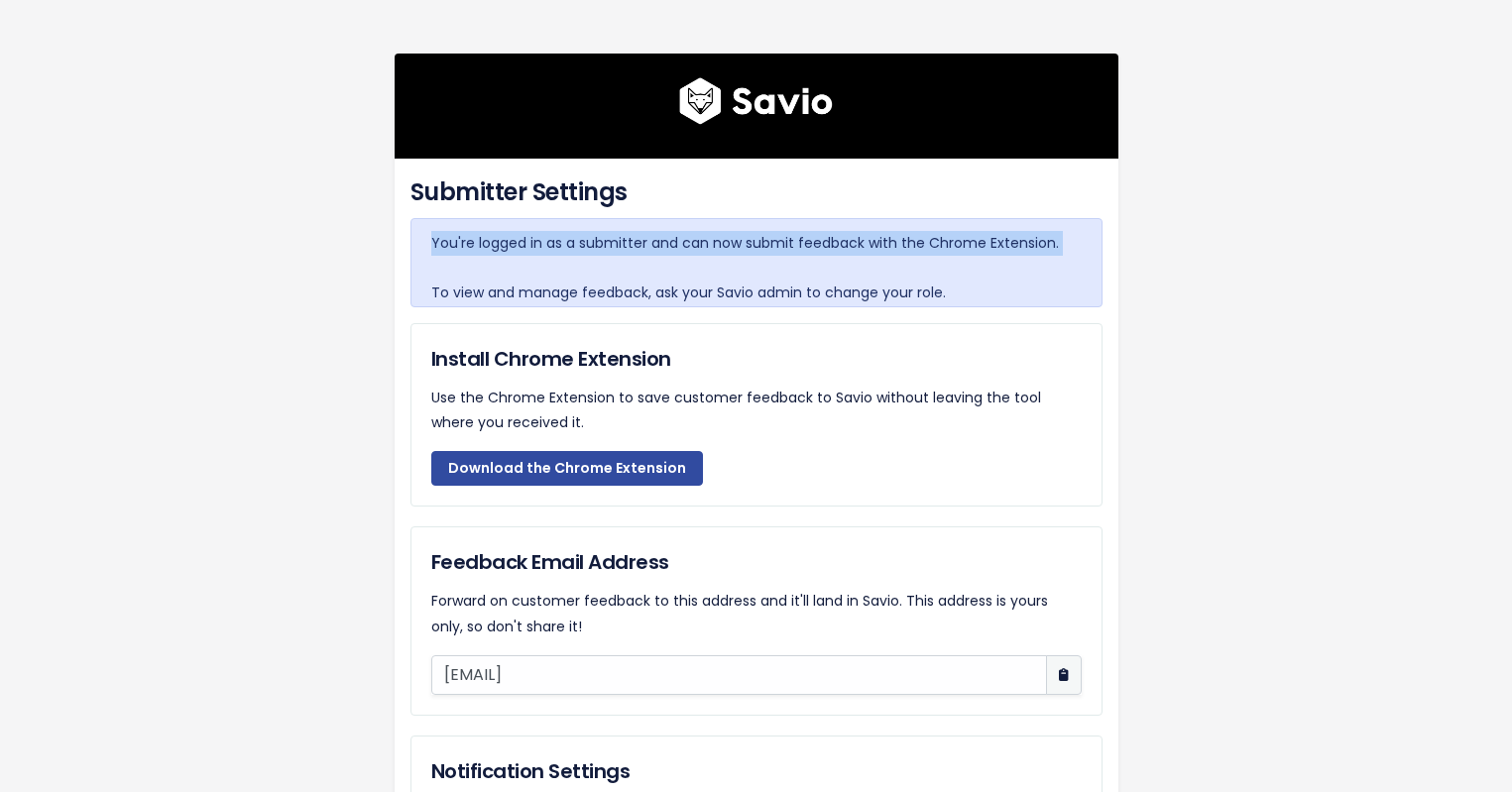 click on "You're logged in as a submitter and can now submit feedback with the Chrome Extension. To view and manage feedback, ask your Savio admin to change your role." at bounding box center [756, 269] 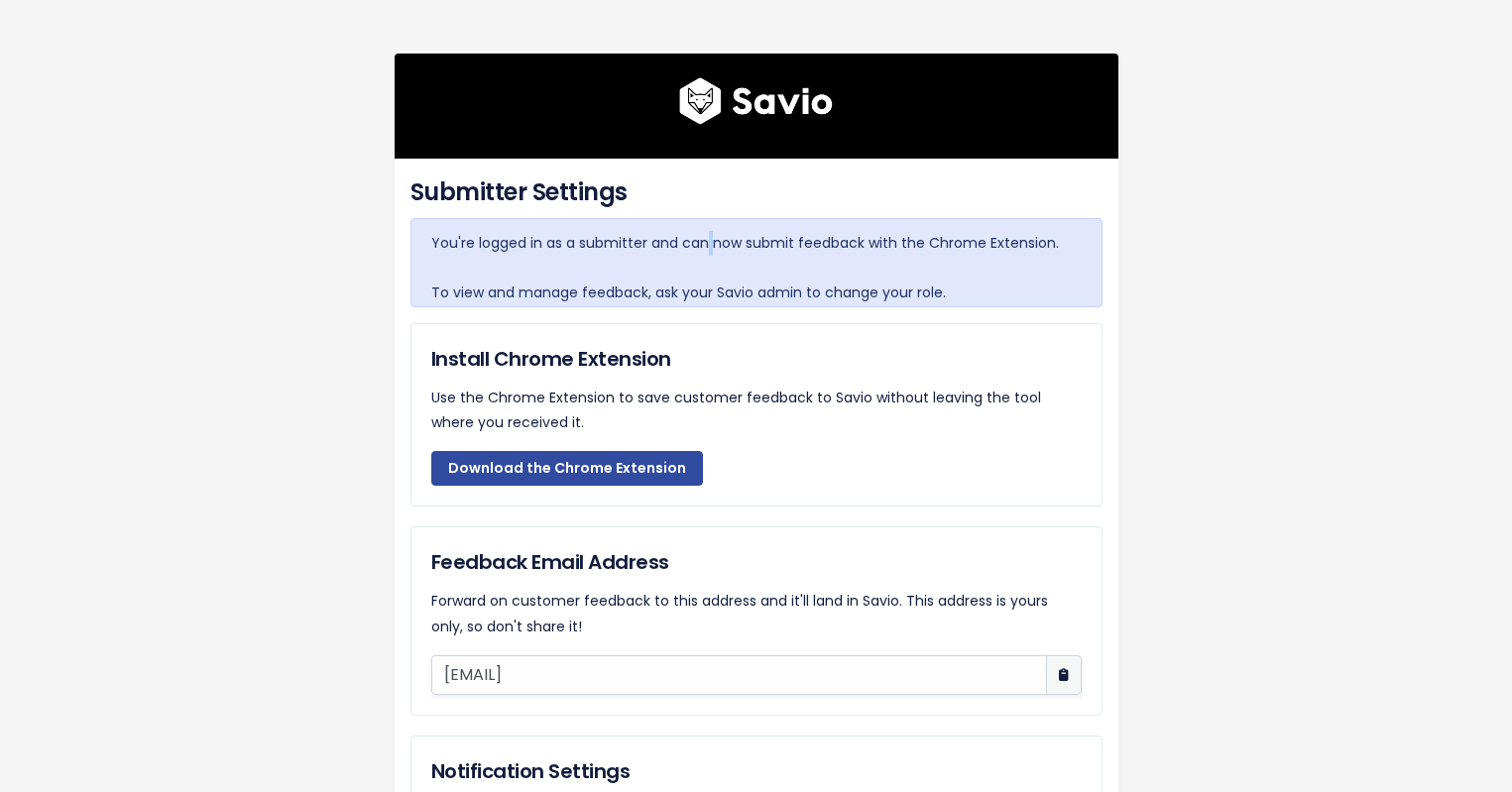 click on "You're logged in as a submitter and can now submit feedback with the Chrome Extension. To view and manage feedback, ask your Savio admin to change your role." at bounding box center (756, 269) 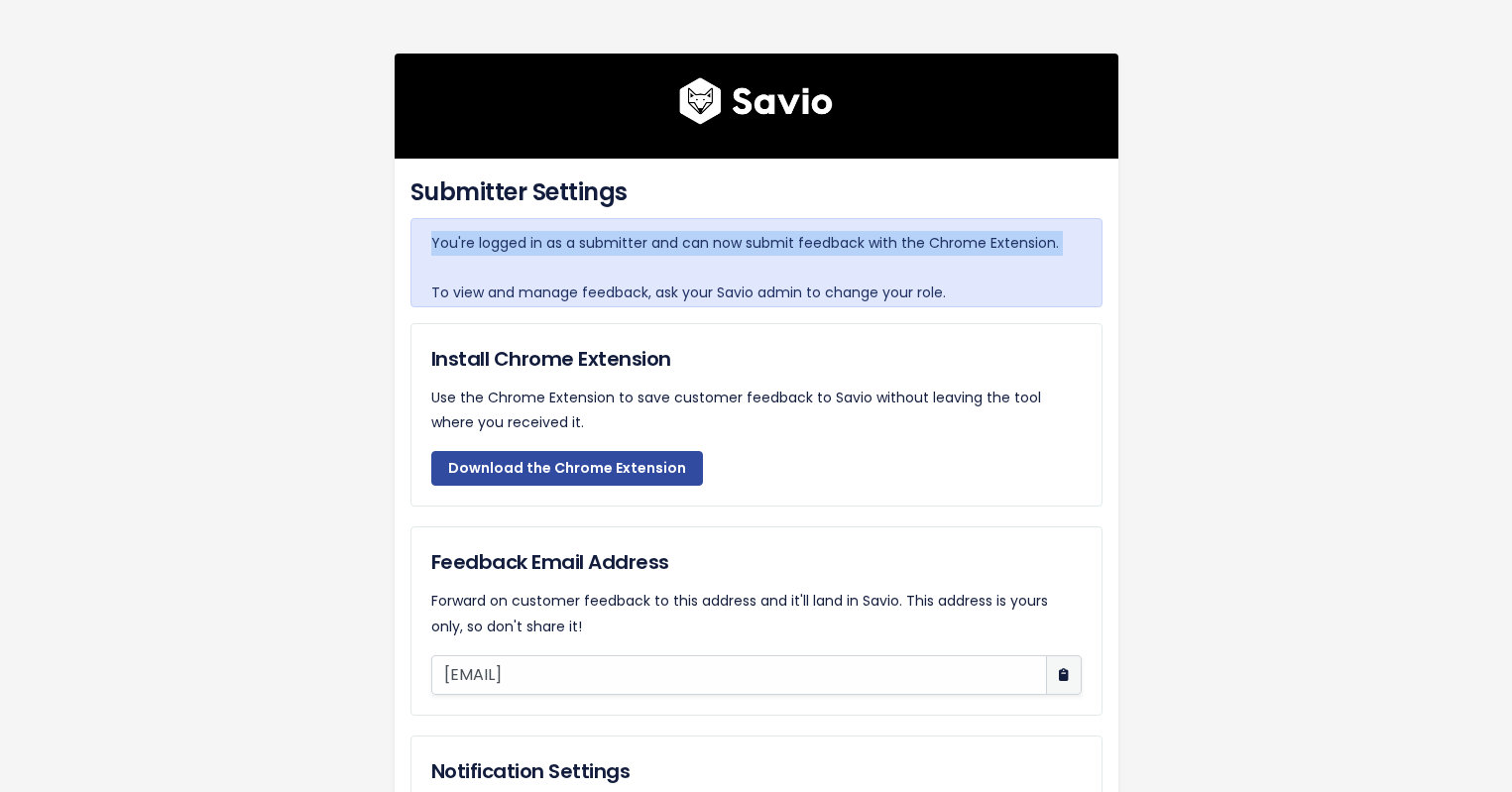 click on "You're logged in as a submitter and can now submit feedback with the Chrome Extension. To view and manage feedback, ask your Savio admin to change your role." at bounding box center (756, 269) 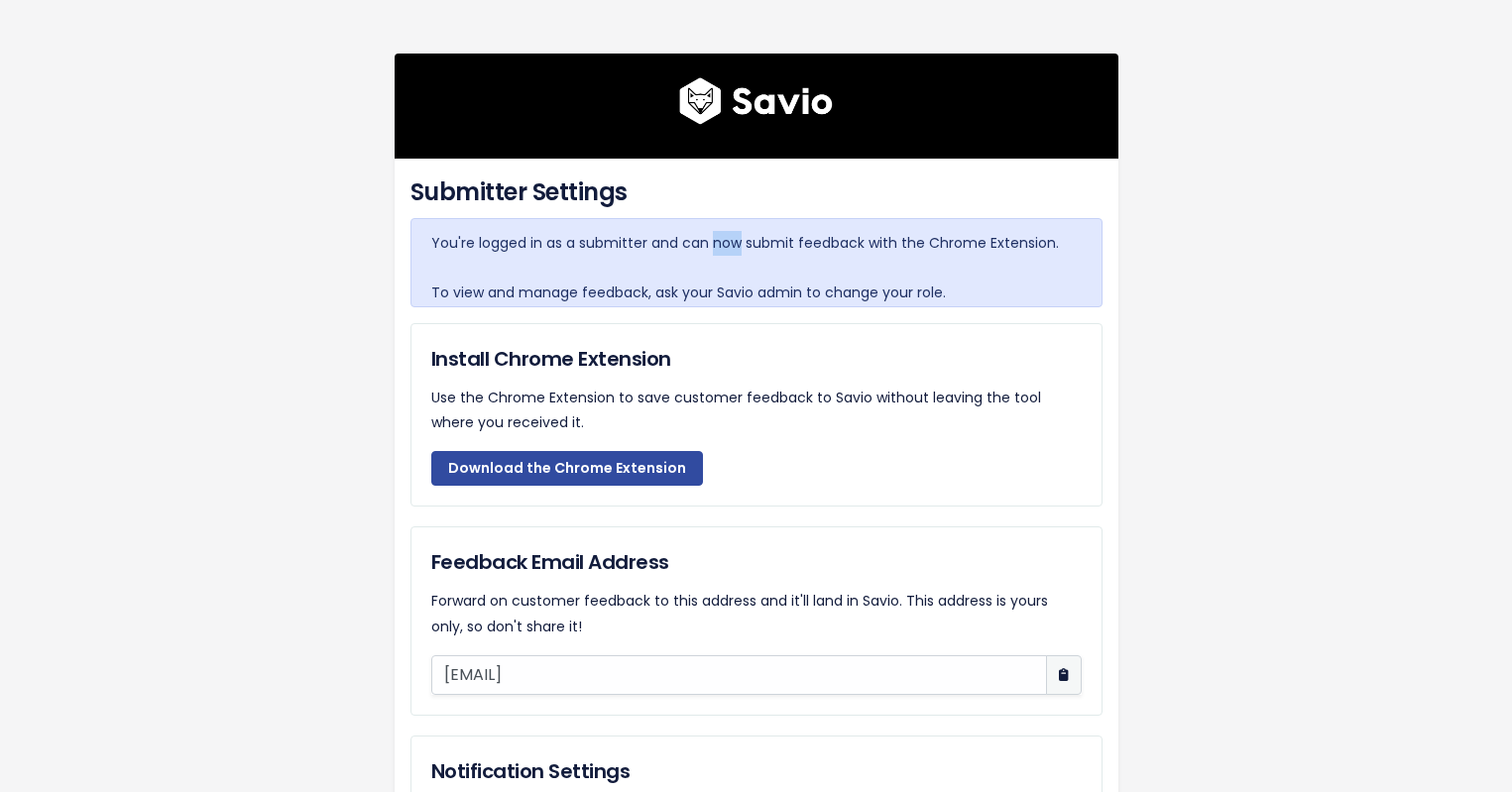 click on "You're logged in as a submitter and can now submit feedback with the Chrome Extension. To view and manage feedback, ask your Savio admin to change your role." at bounding box center [756, 269] 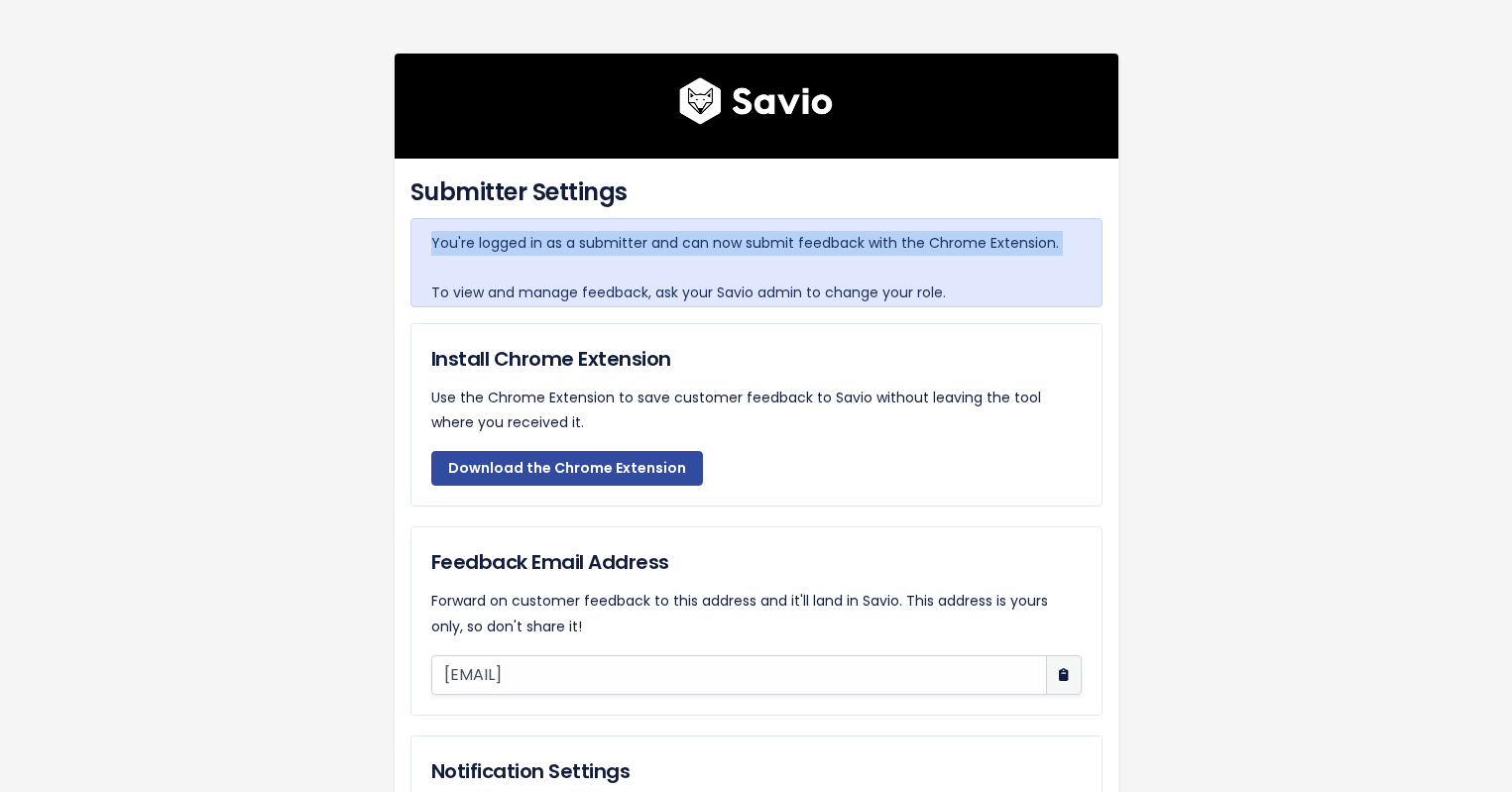 click on "You're logged in as a submitter and can now submit feedback with the Chrome Extension. To view and manage feedback, ask your Savio admin to change your role." at bounding box center (756, 269) 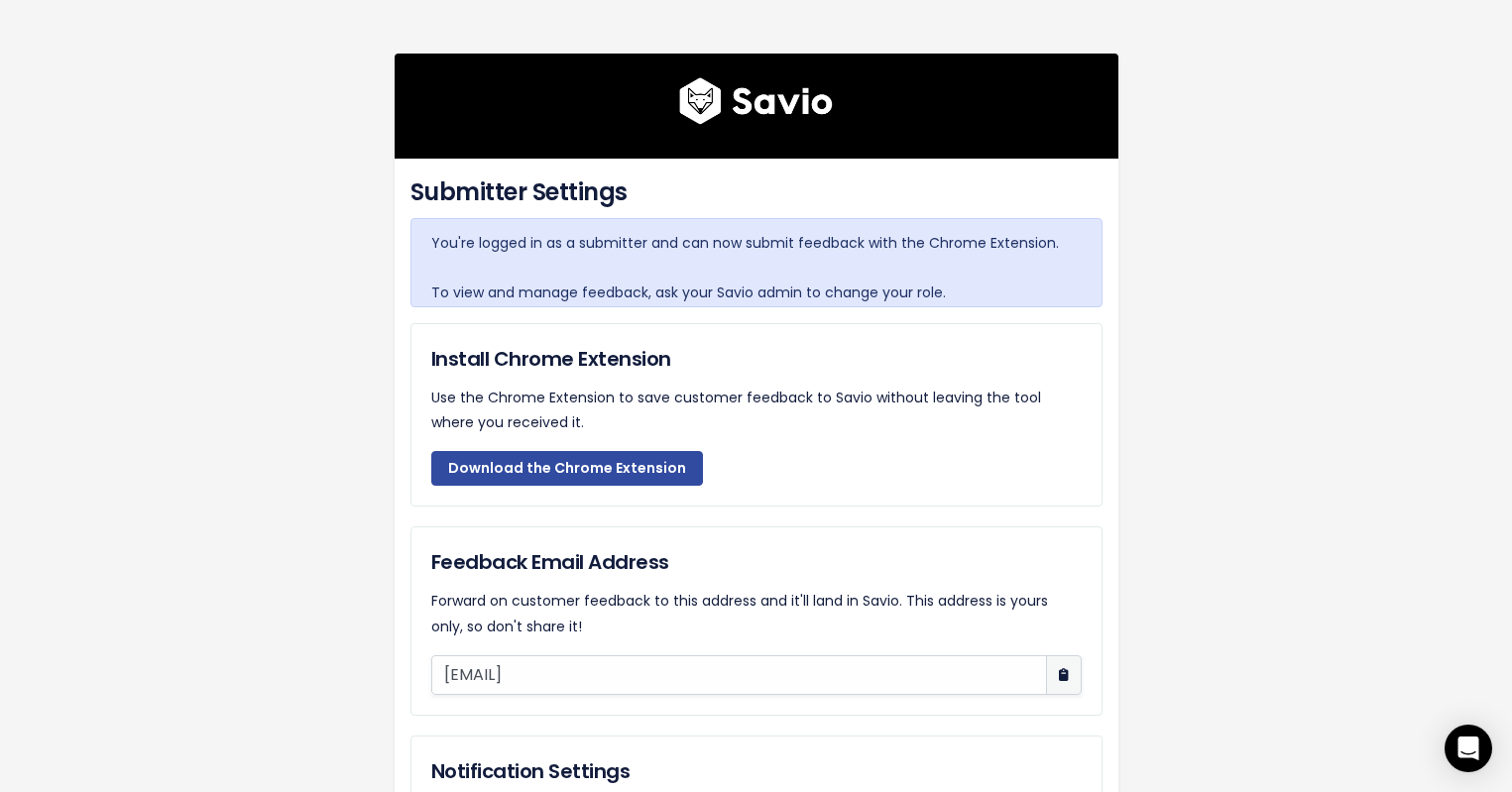 click on "You're logged in as a submitter and can now submit feedback with the Chrome Extension. To view and manage feedback, ask your Savio admin to change your role." at bounding box center (756, 269) 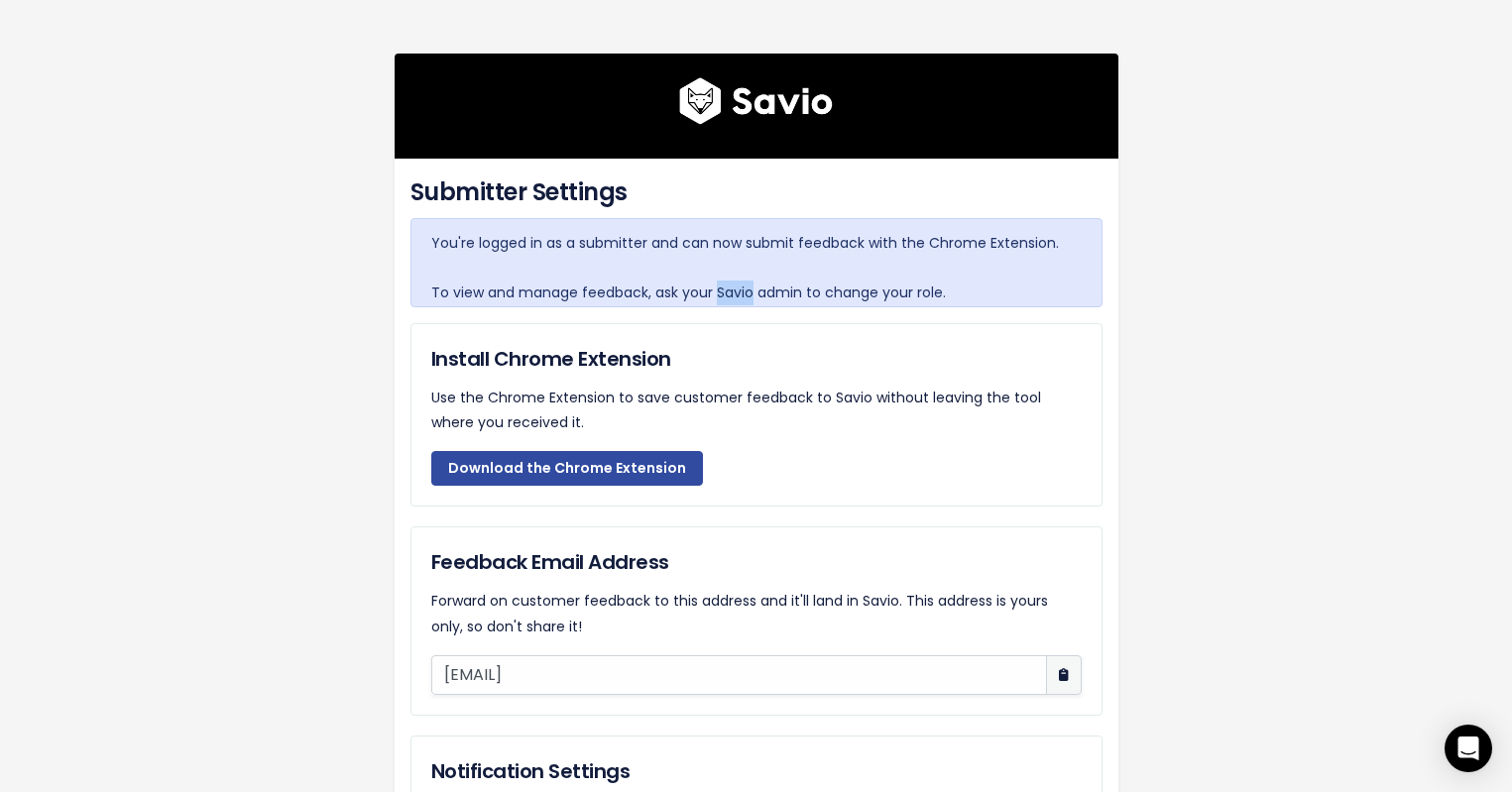 click on "You're logged in as a submitter and can now submit feedback with the Chrome Extension. To view and manage feedback, ask your Savio admin to change your role." at bounding box center [756, 269] 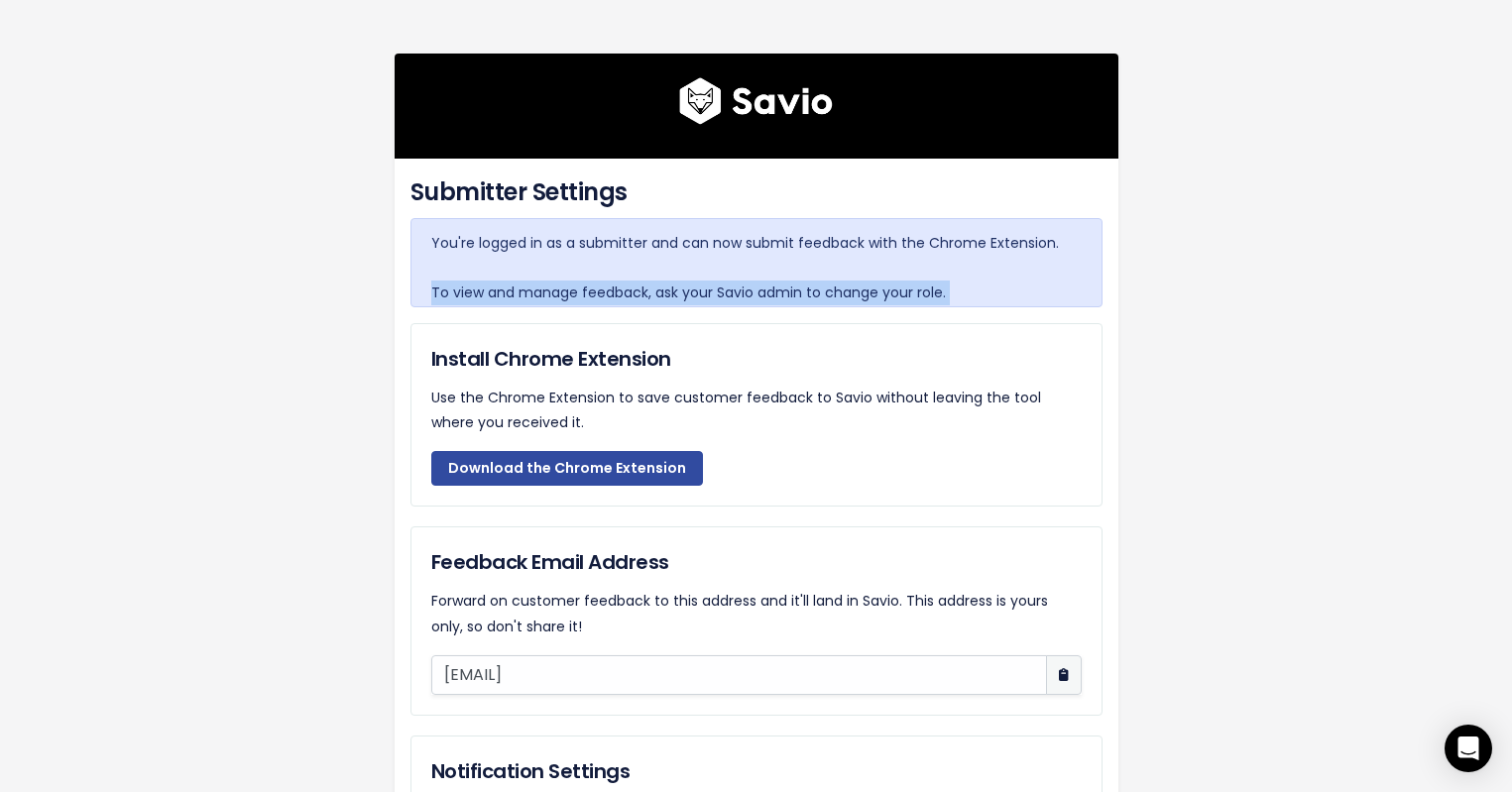 click on "You're logged in as a submitter and can now submit feedback with the Chrome Extension. To view and manage feedback, ask your Savio admin to change your role." at bounding box center [756, 269] 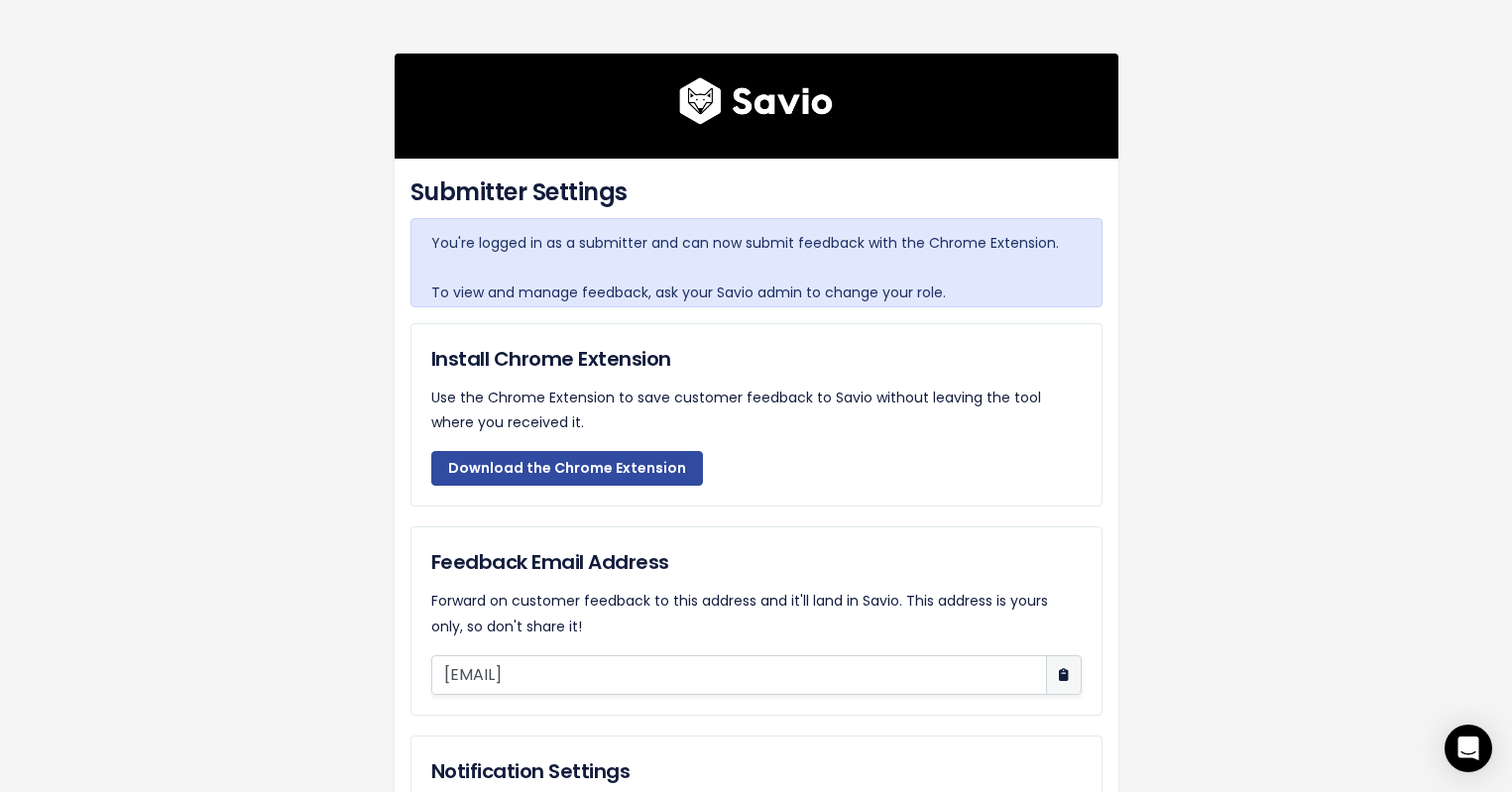 click on "You're logged in as a submitter and can now submit feedback with the Chrome Extension. To view and manage feedback, ask your Savio admin to change your role." at bounding box center (756, 269) 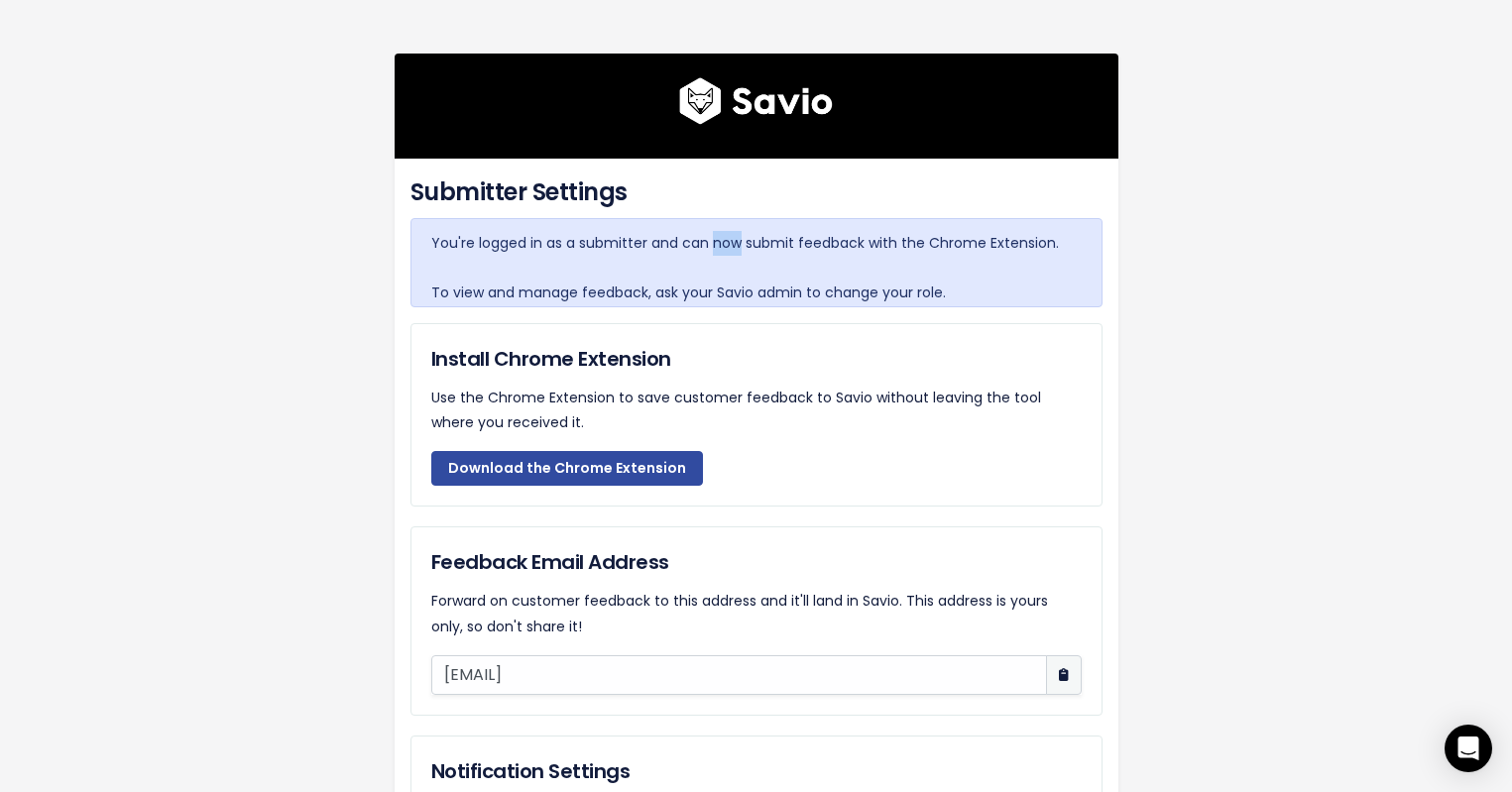 click on "You're logged in as a submitter and can now submit feedback with the Chrome Extension. To view and manage feedback, ask your Savio admin to change your role." at bounding box center (756, 269) 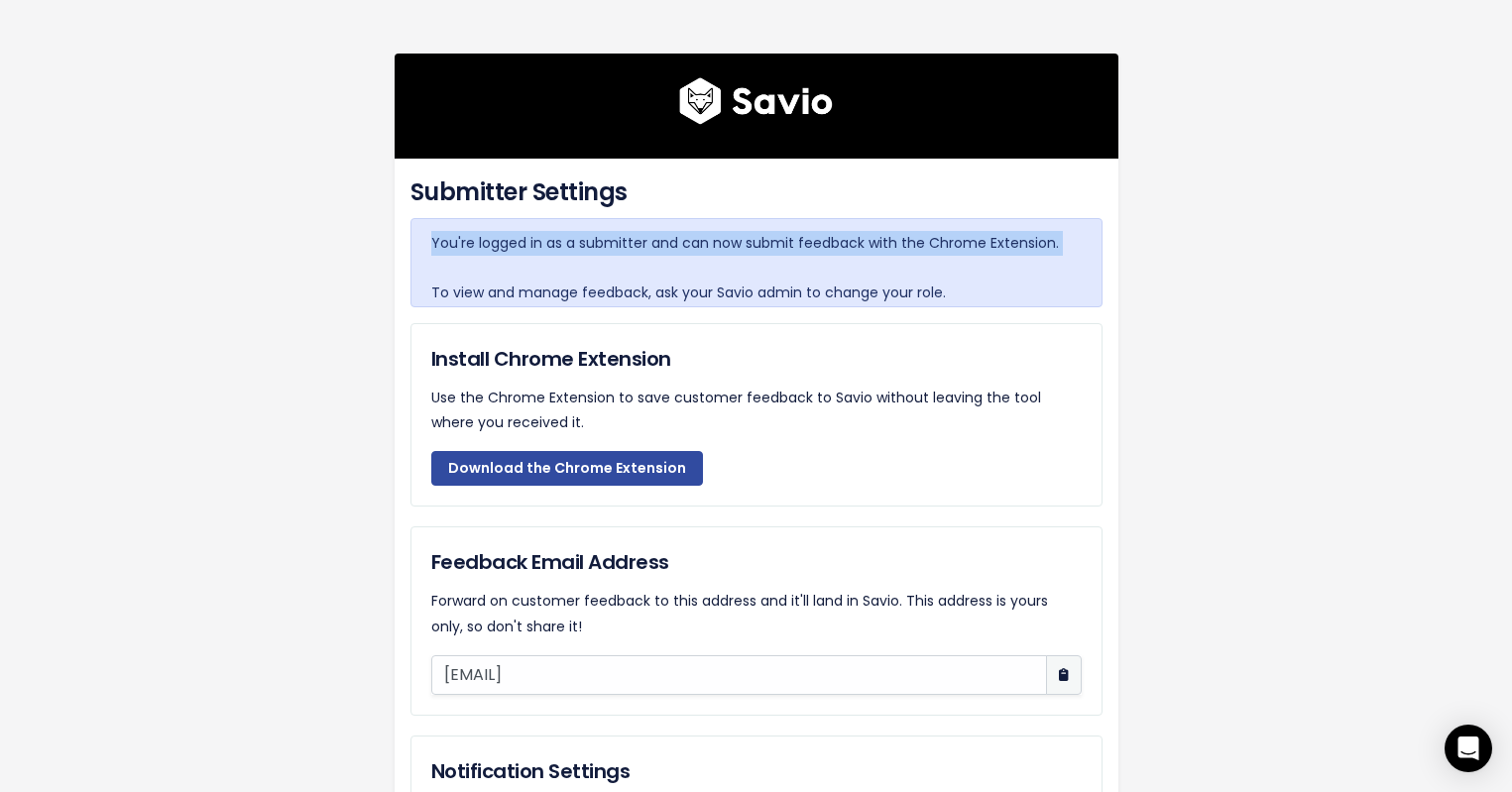 click on "You're logged in as a submitter and can now submit feedback with the Chrome Extension. To view and manage feedback, ask your Savio admin to change your role." at bounding box center [756, 269] 